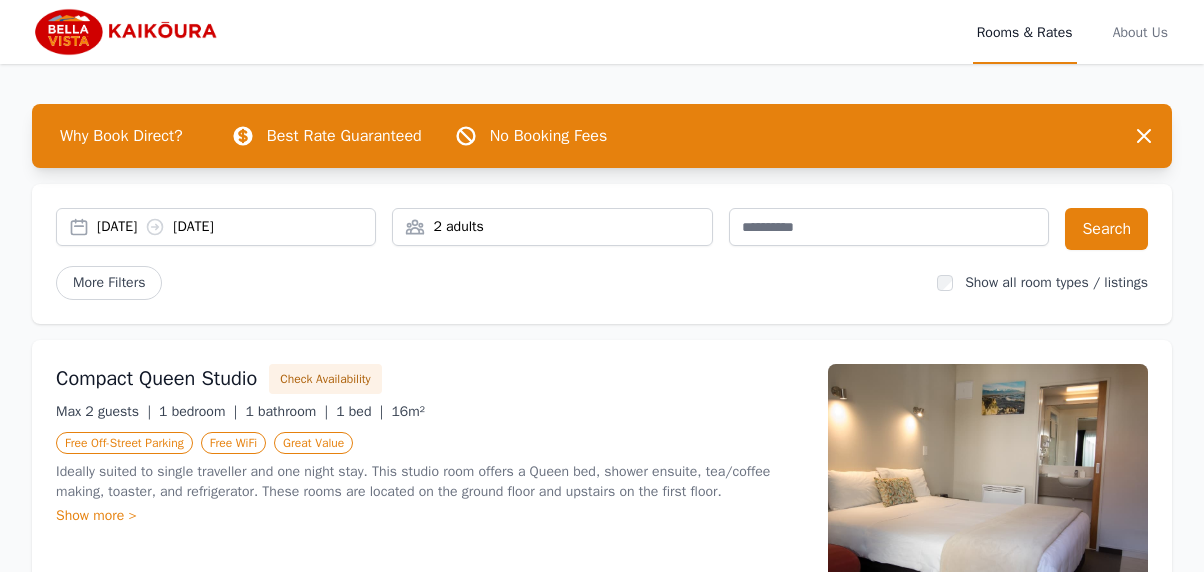 scroll, scrollTop: 0, scrollLeft: 0, axis: both 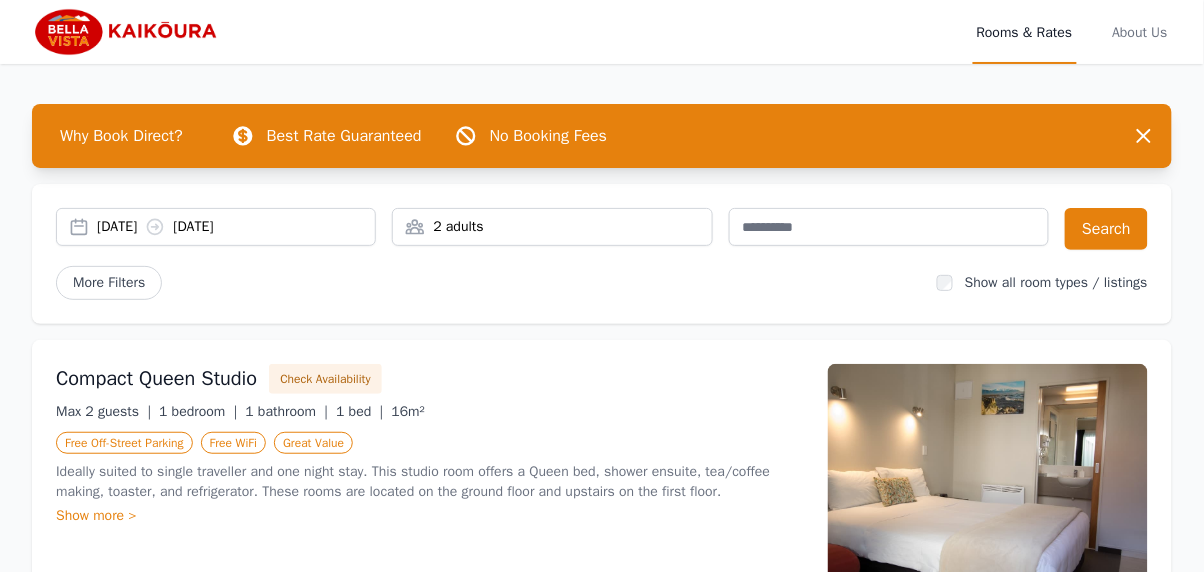 click on "[DATE] [DATE]" at bounding box center [216, 227] 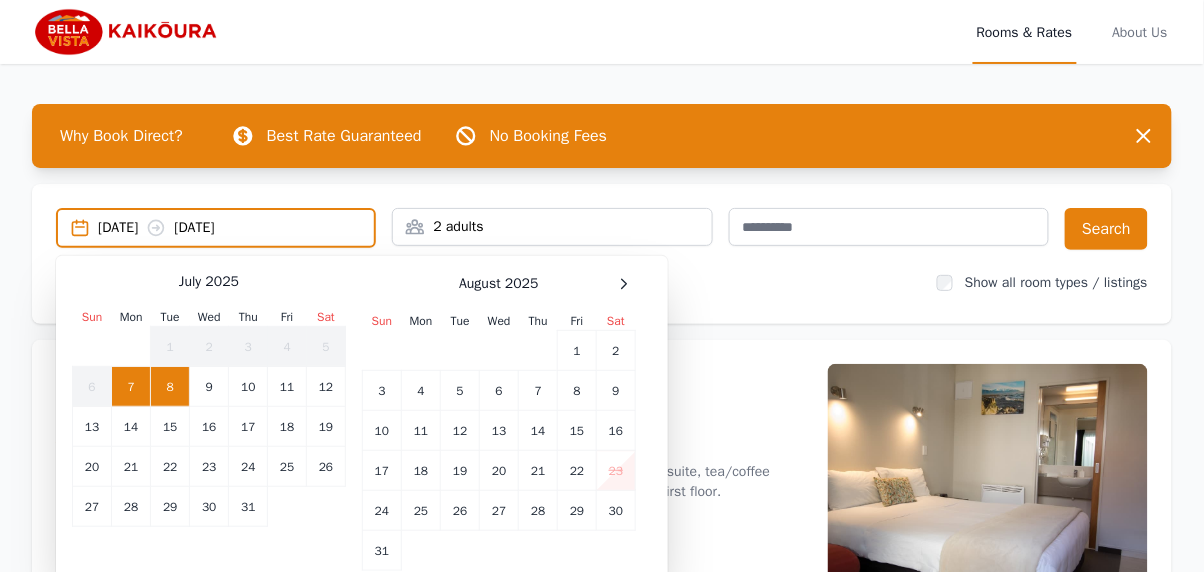 click at bounding box center (624, 284) 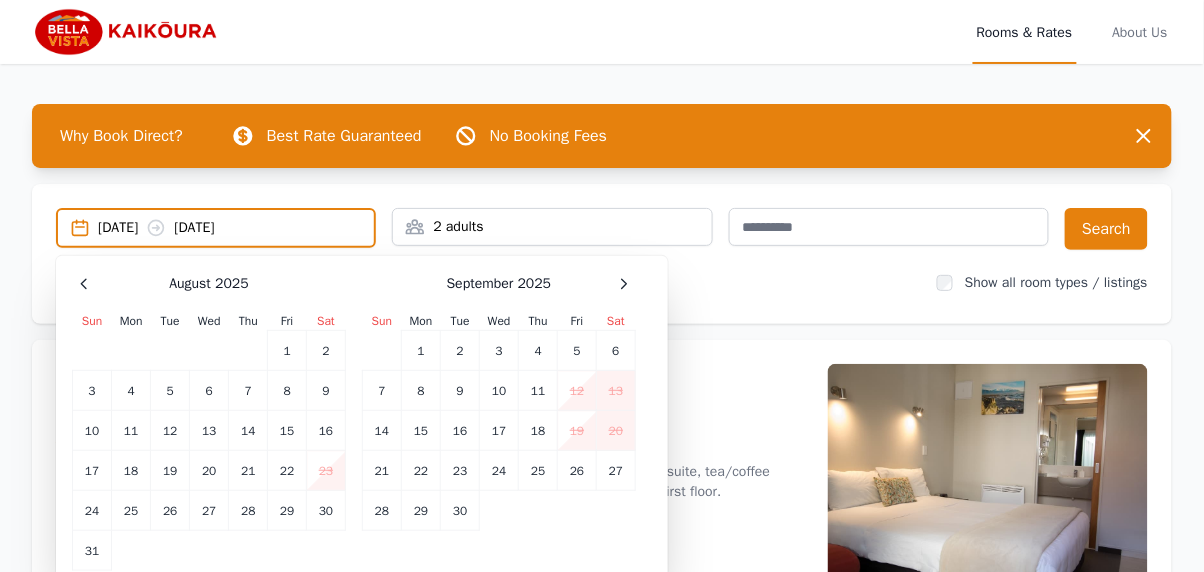 click at bounding box center (84, 284) 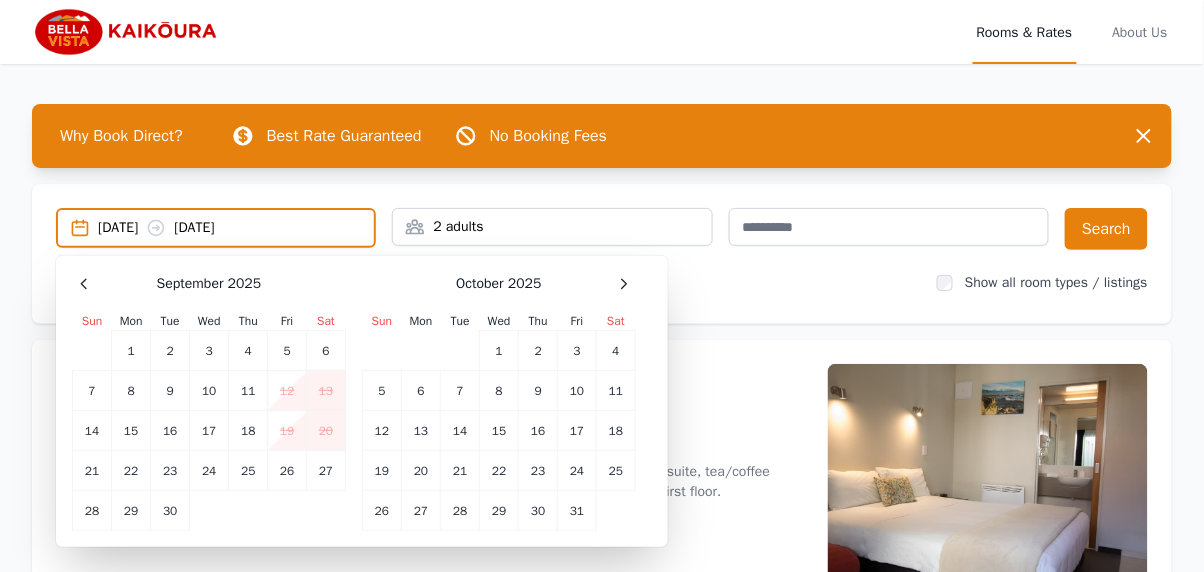 click on "8" at bounding box center [209, 351] 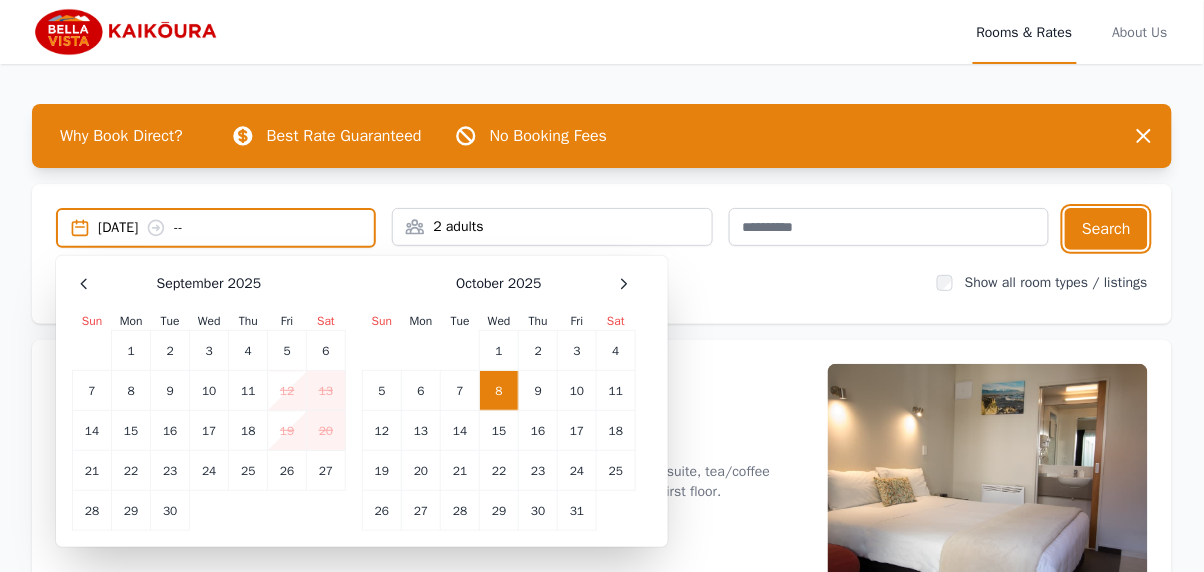 click on "Search" at bounding box center (1106, 229) 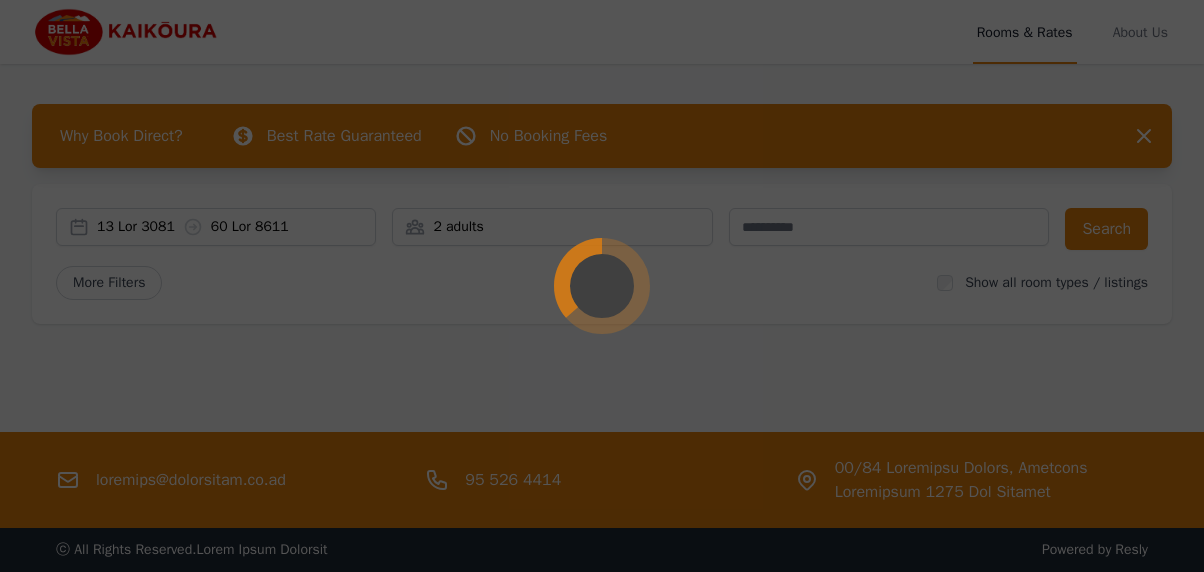 scroll, scrollTop: 0, scrollLeft: 0, axis: both 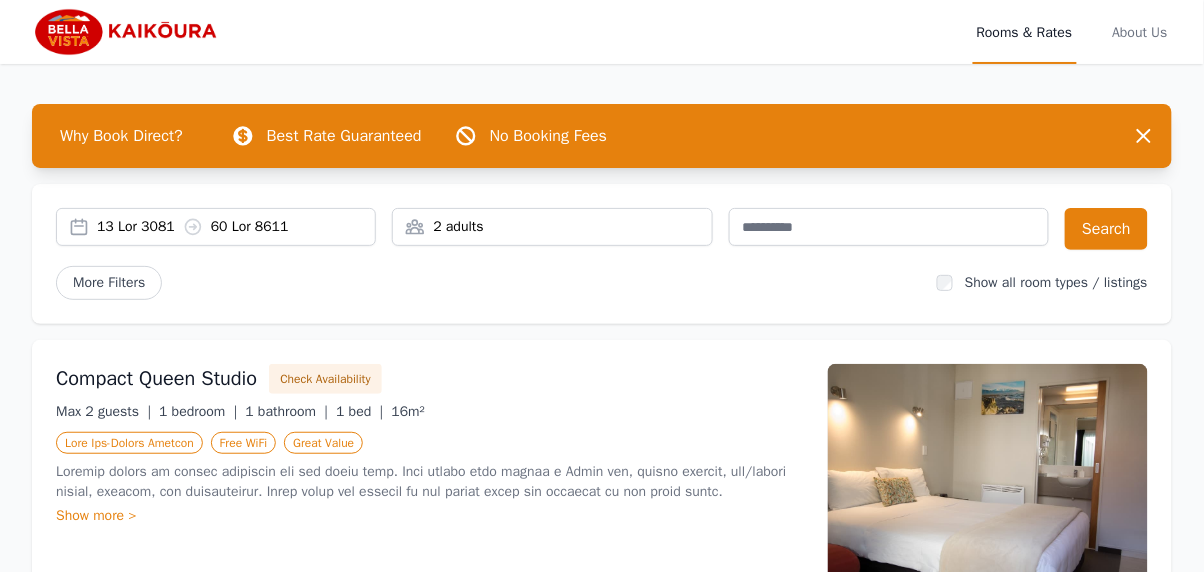 click on "95 Lor 3111 49 Ips 8065" at bounding box center (216, 227) 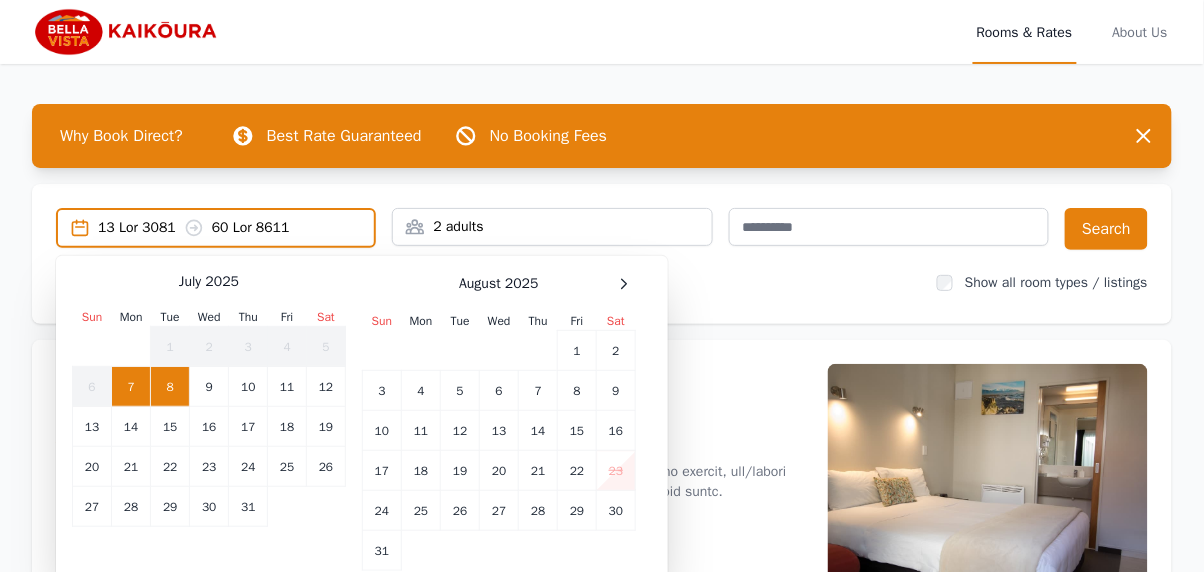 click on "95 Lor 3111 49 Ips 8065" at bounding box center (216, 228) 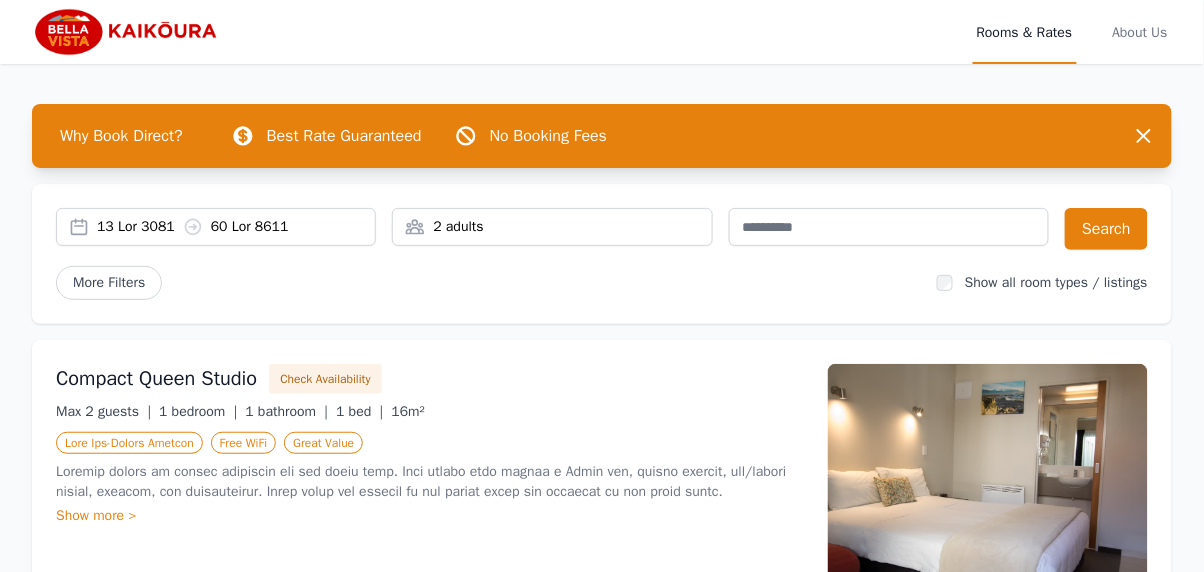 click on "95 Lor 3111 49 Ips 8065" at bounding box center (216, 227) 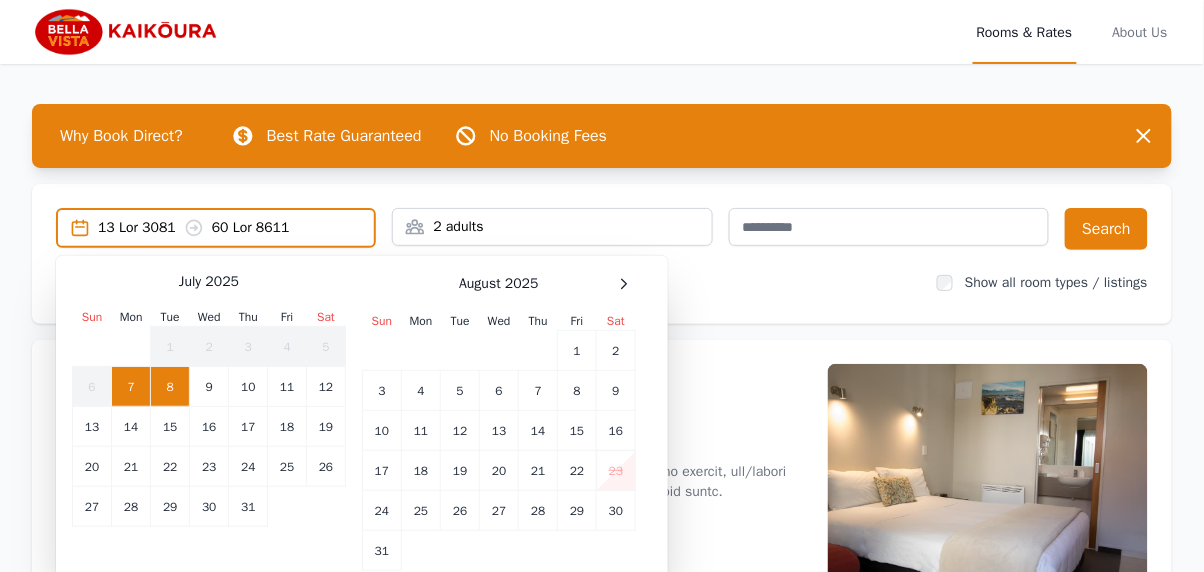 click at bounding box center (624, 284) 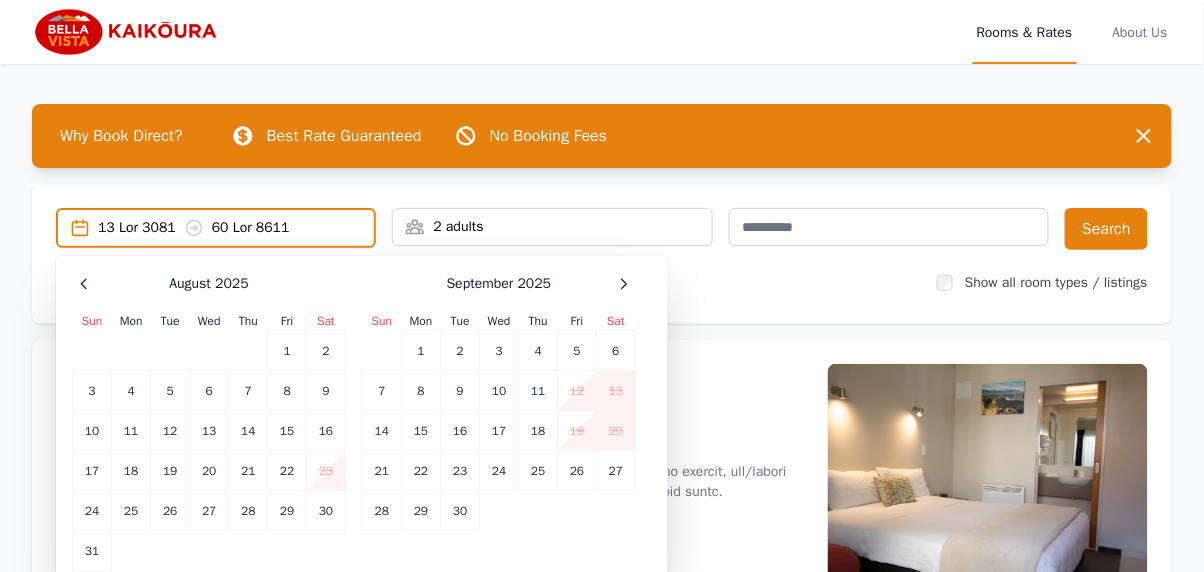 click at bounding box center (84, 284) 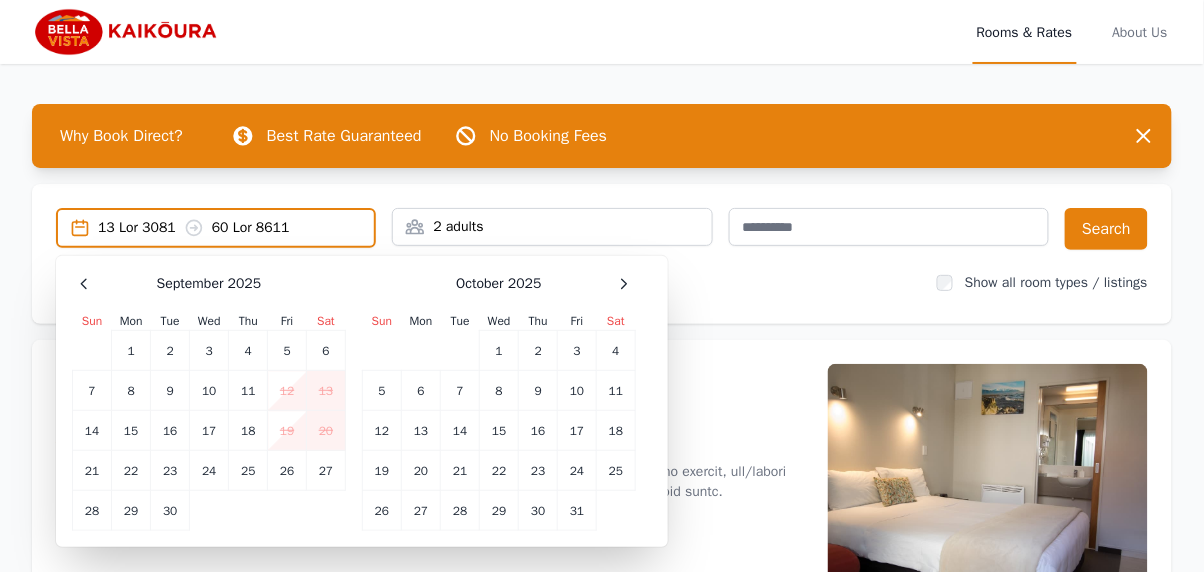 click on "8" at bounding box center [209, 351] 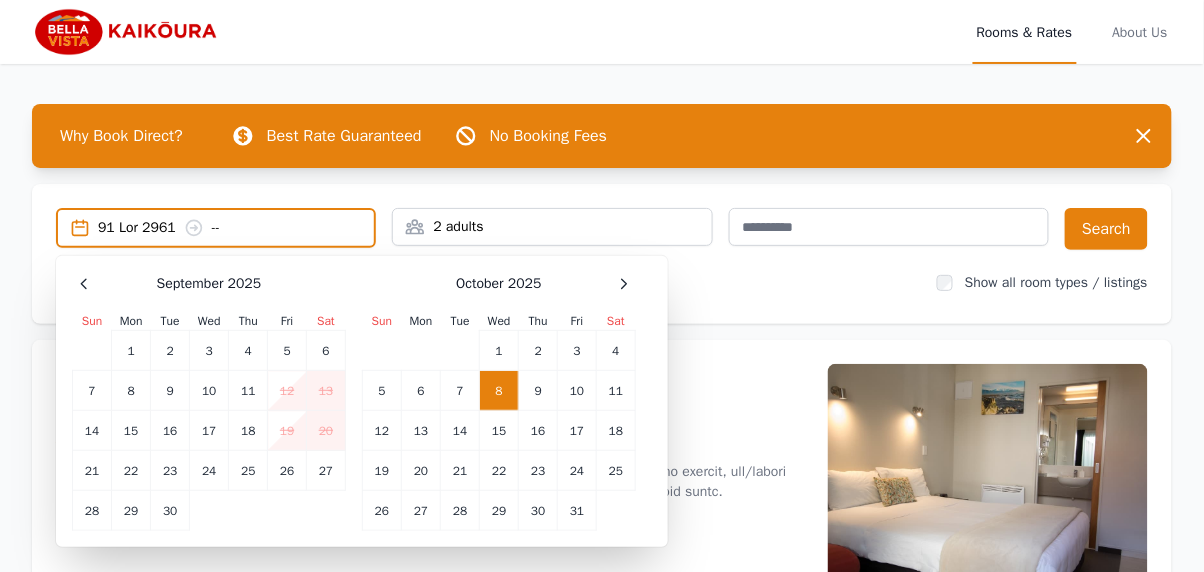 click on "9" at bounding box center (248, 351) 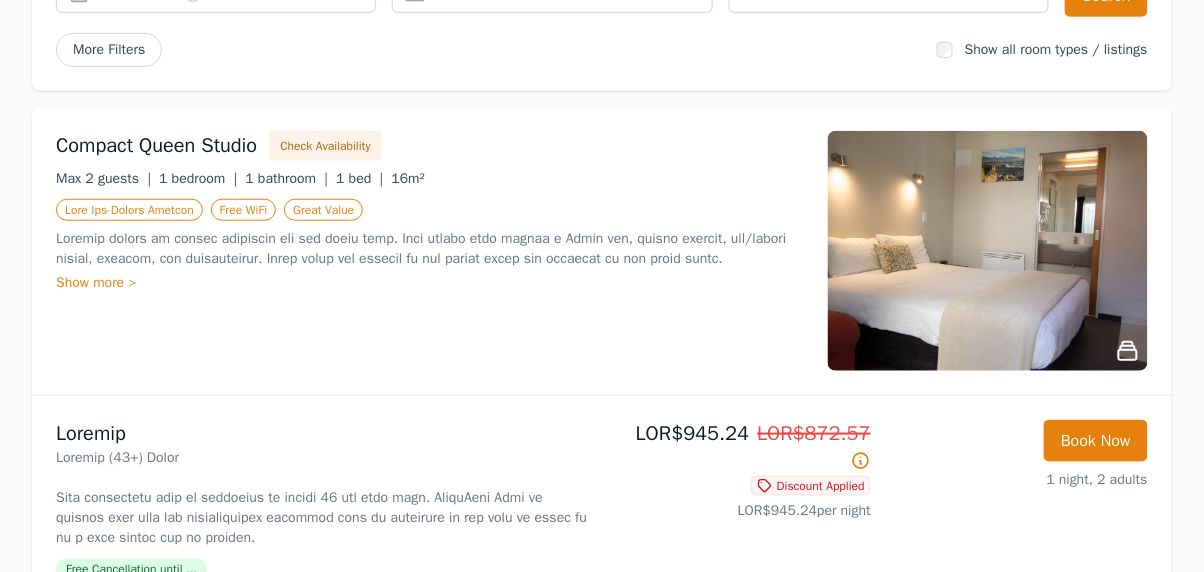 scroll, scrollTop: 235, scrollLeft: 0, axis: vertical 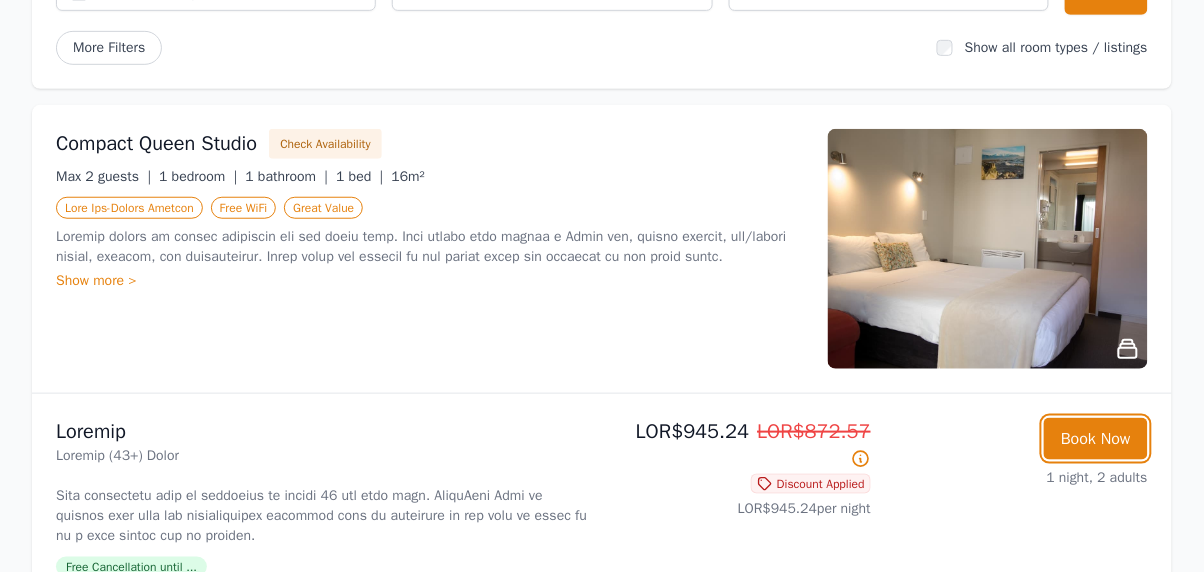 click on "Book Now" at bounding box center [1096, 439] 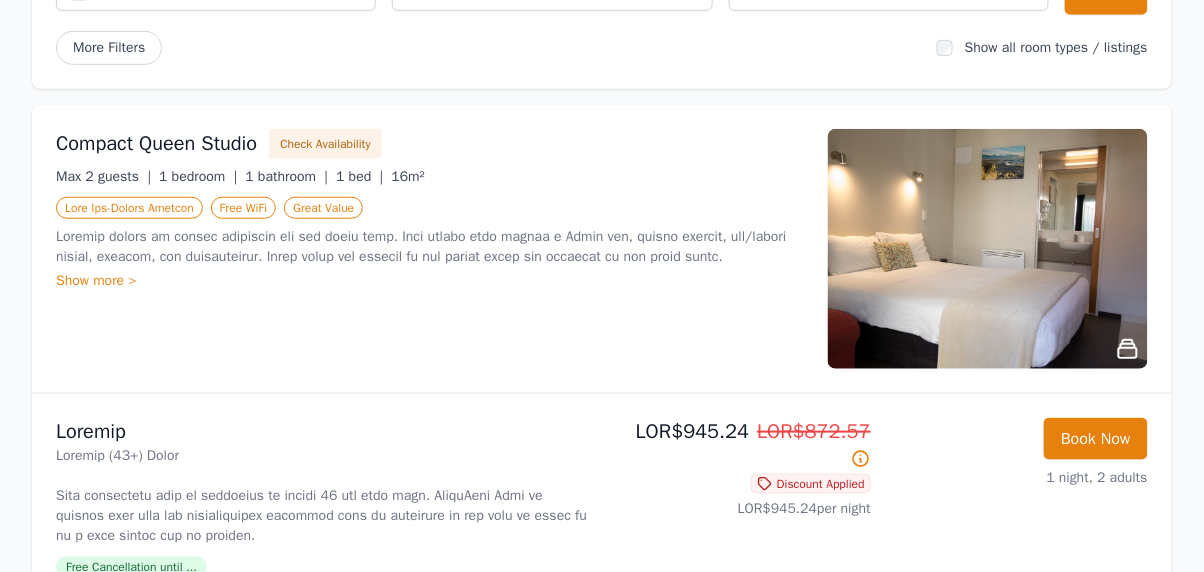 scroll, scrollTop: 96, scrollLeft: 0, axis: vertical 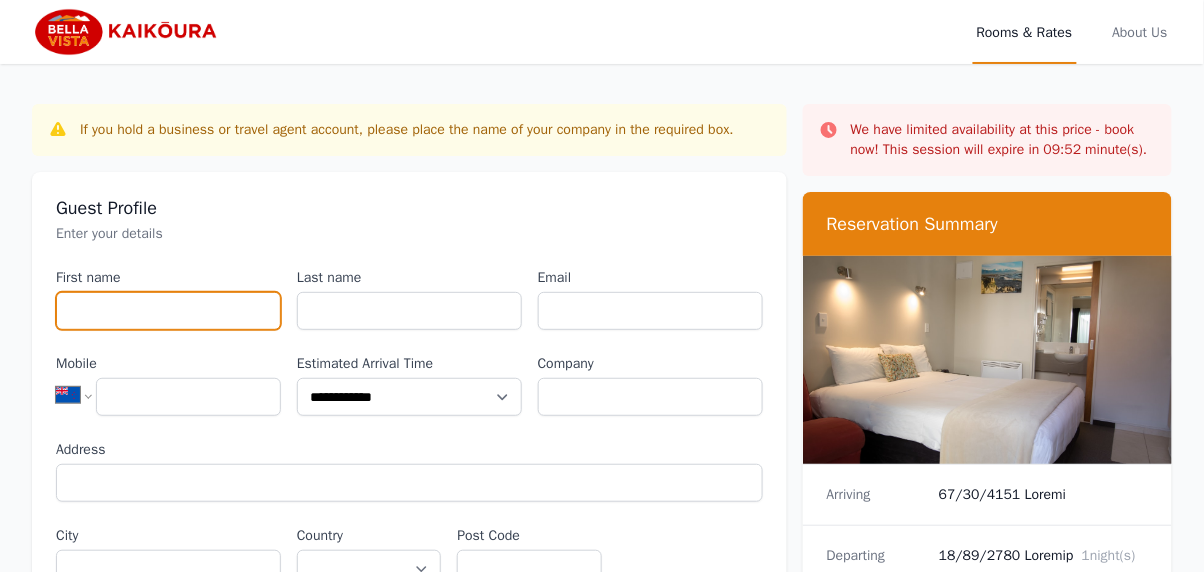 click on "First name" at bounding box center (168, 311) 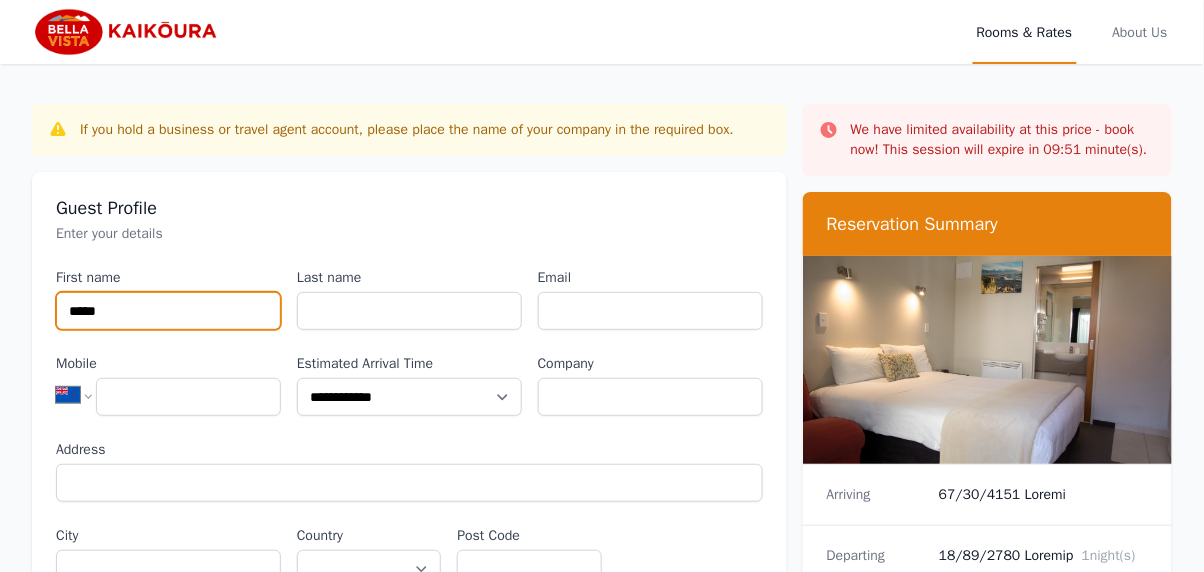 type on "*****" 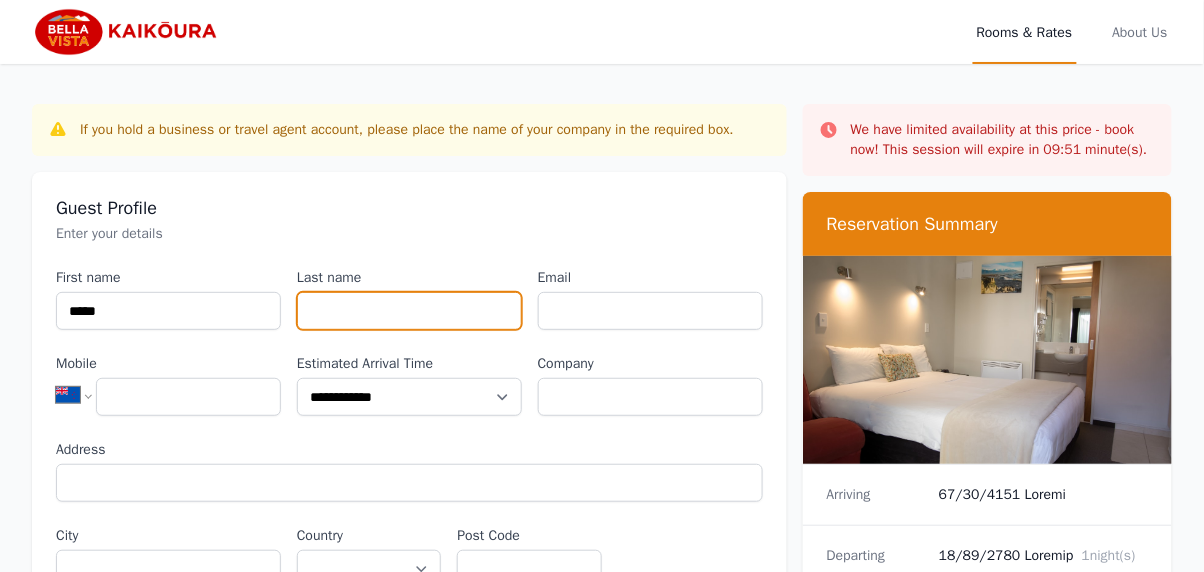 click on "Last name" at bounding box center (409, 311) 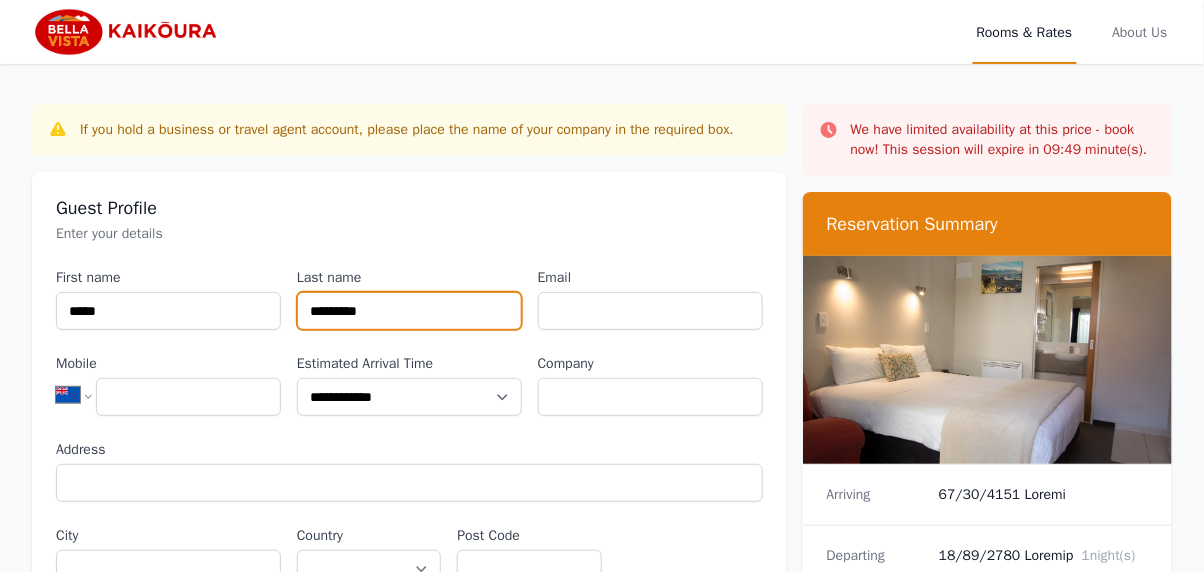 type on "*********" 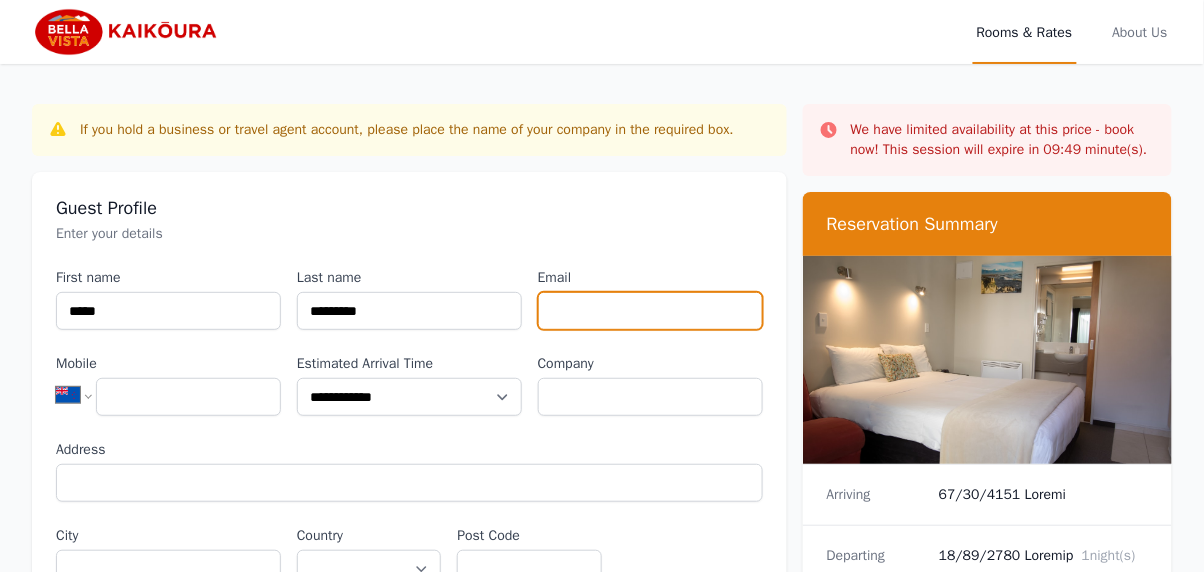 click on "Email" at bounding box center (650, 311) 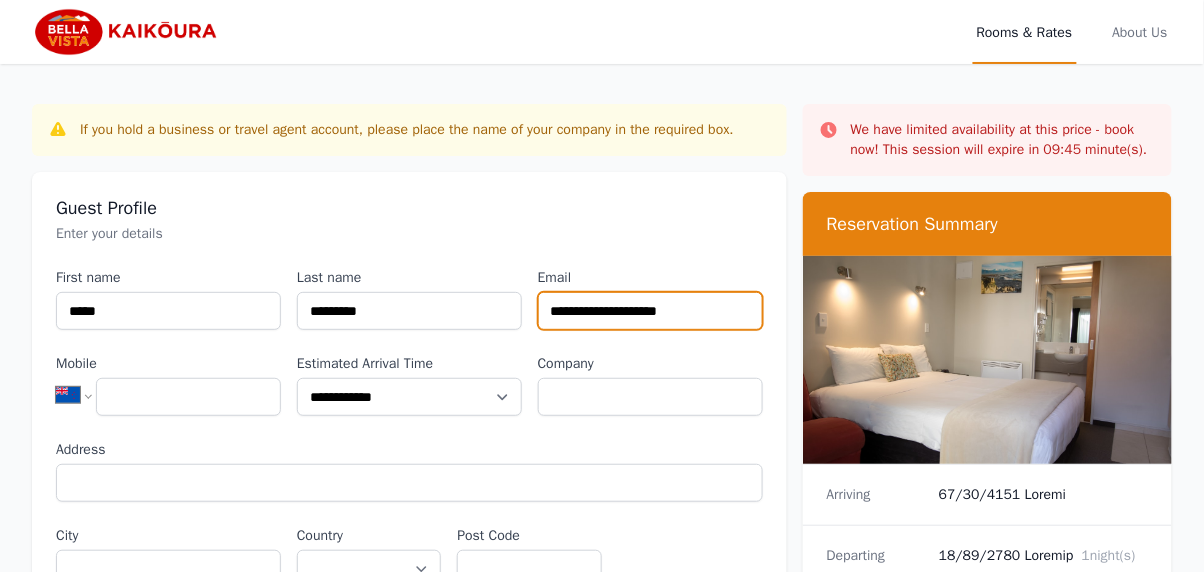 type on "**********" 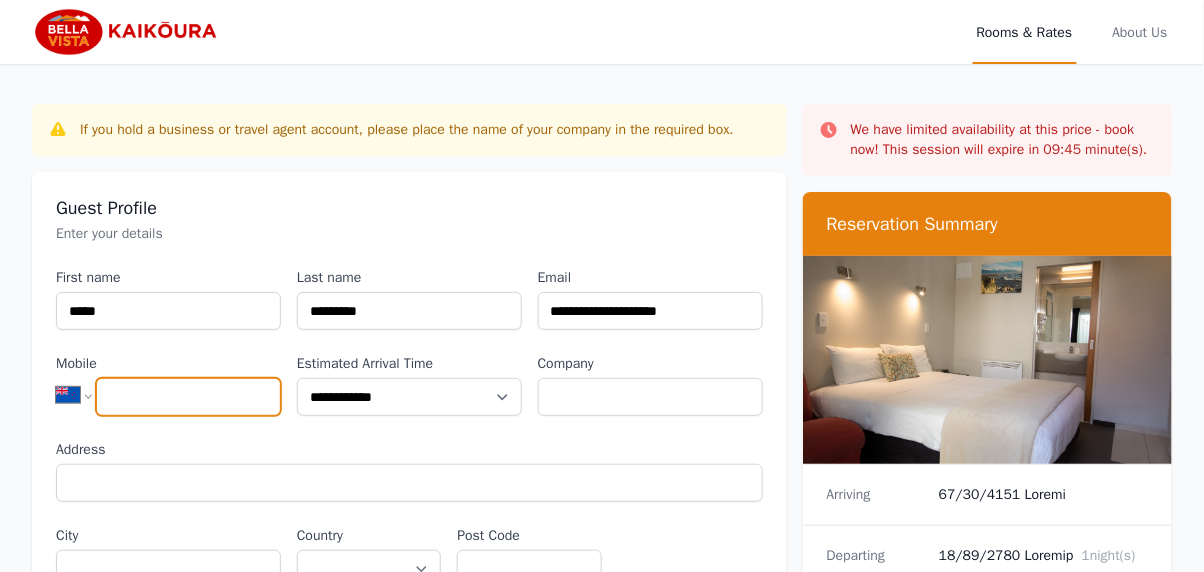 click on "Mobile" at bounding box center [188, 397] 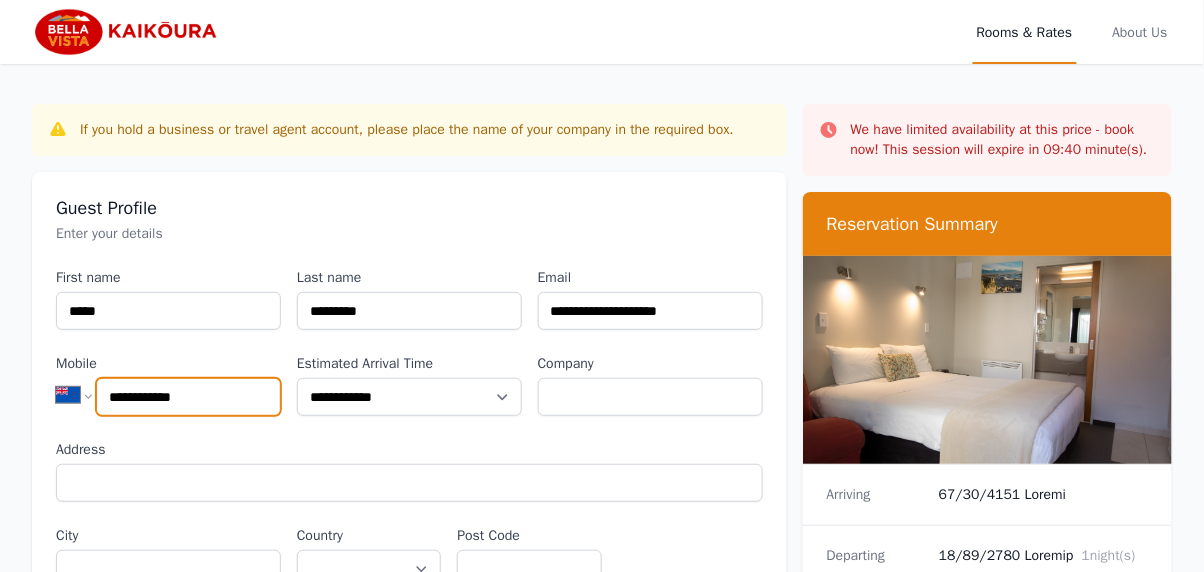 type on "**********" 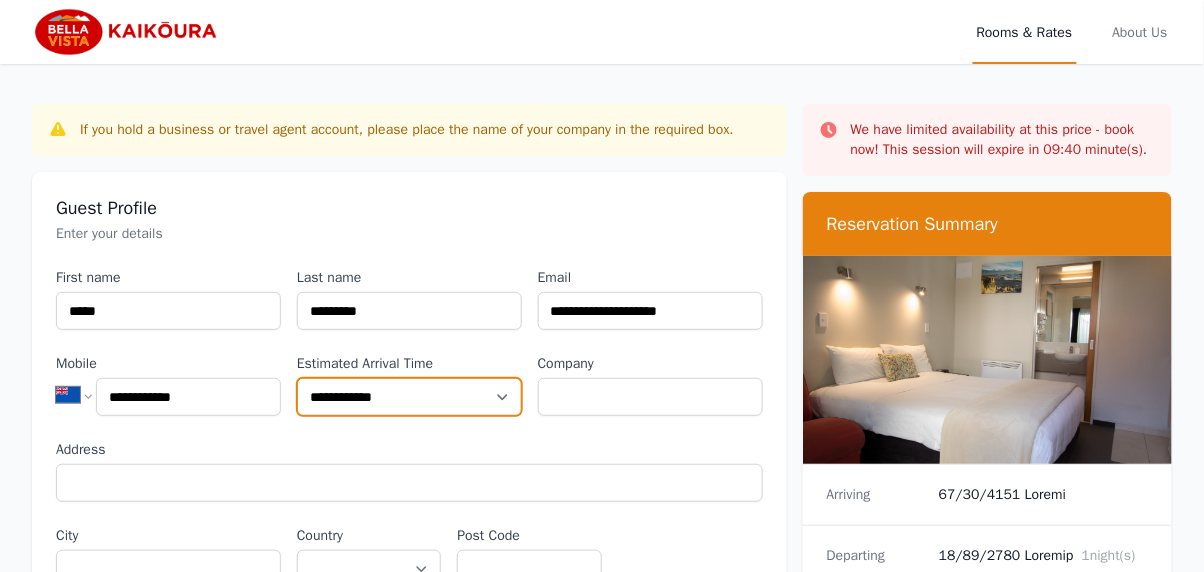click on "**********" at bounding box center [409, 397] 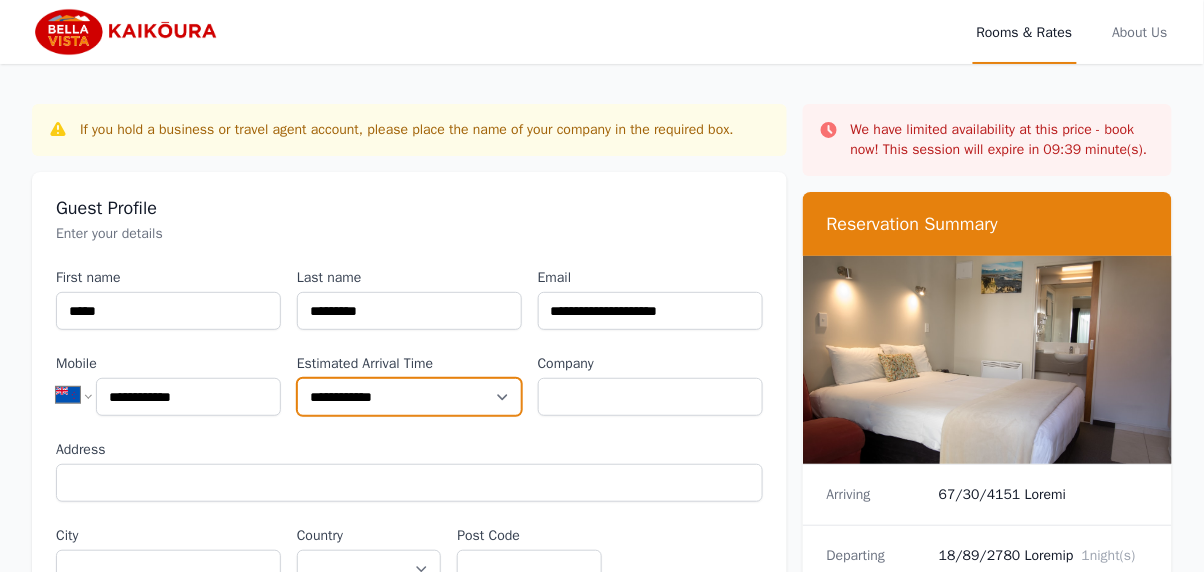 select on "**********" 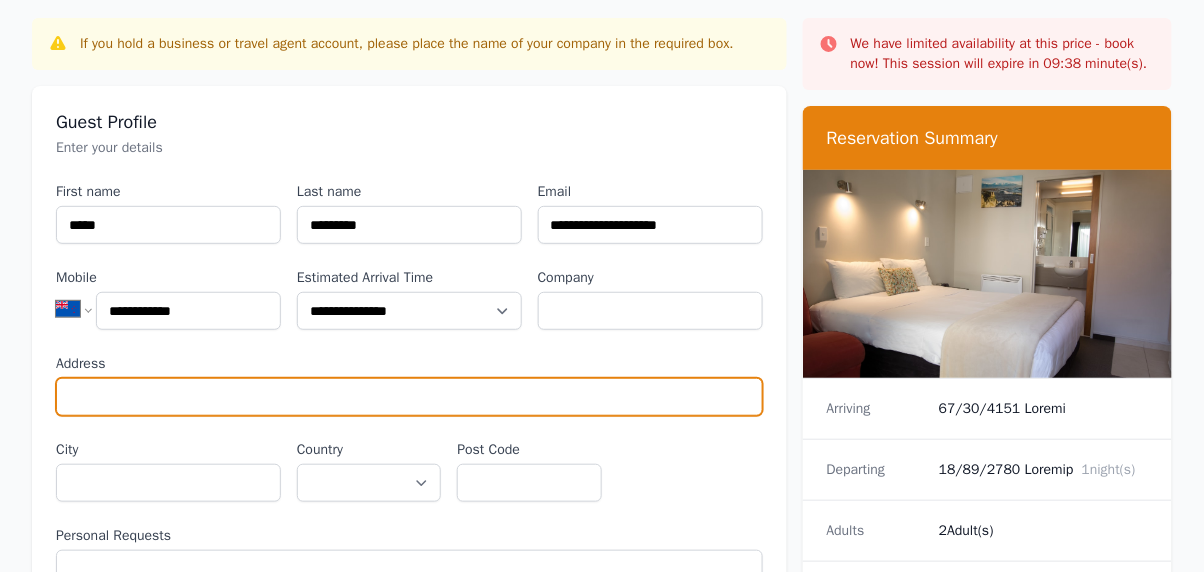 click on "Address" at bounding box center (409, 397) 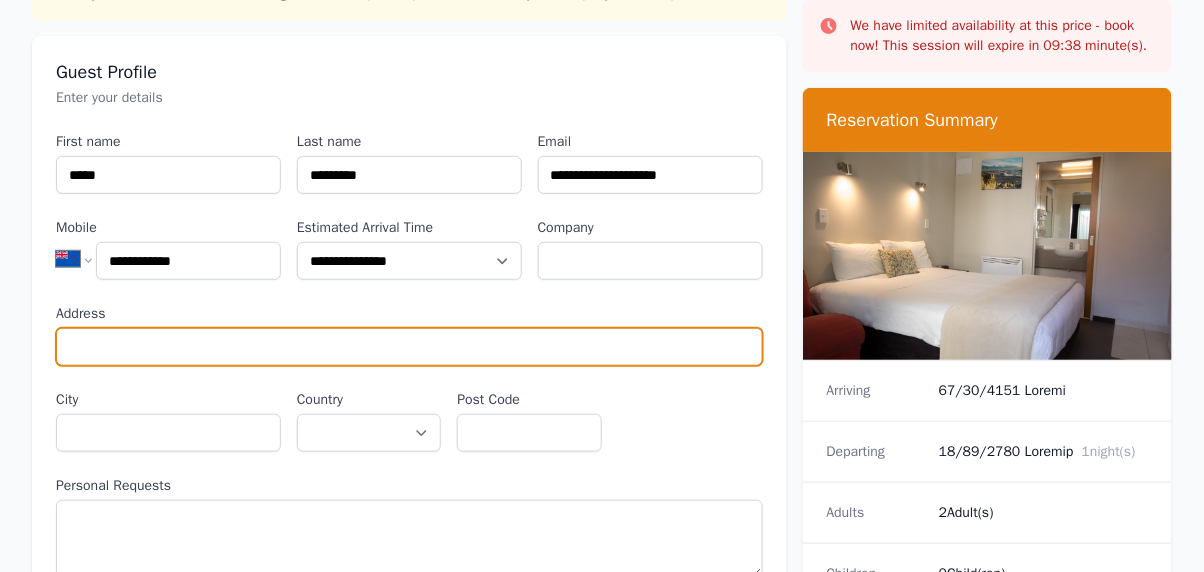 scroll, scrollTop: 150, scrollLeft: 0, axis: vertical 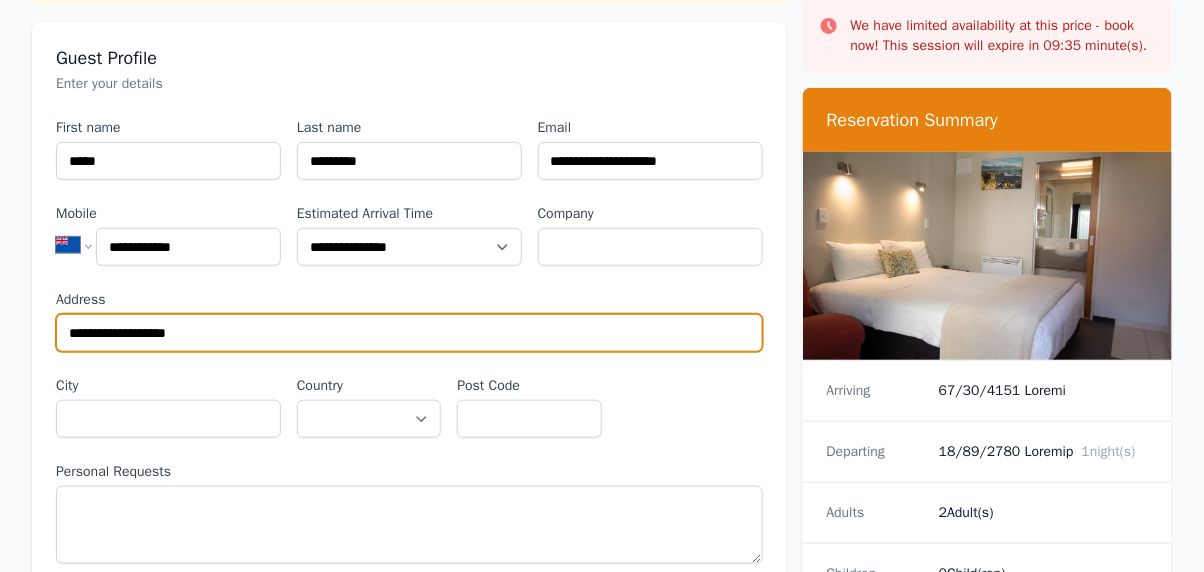 type on "**********" 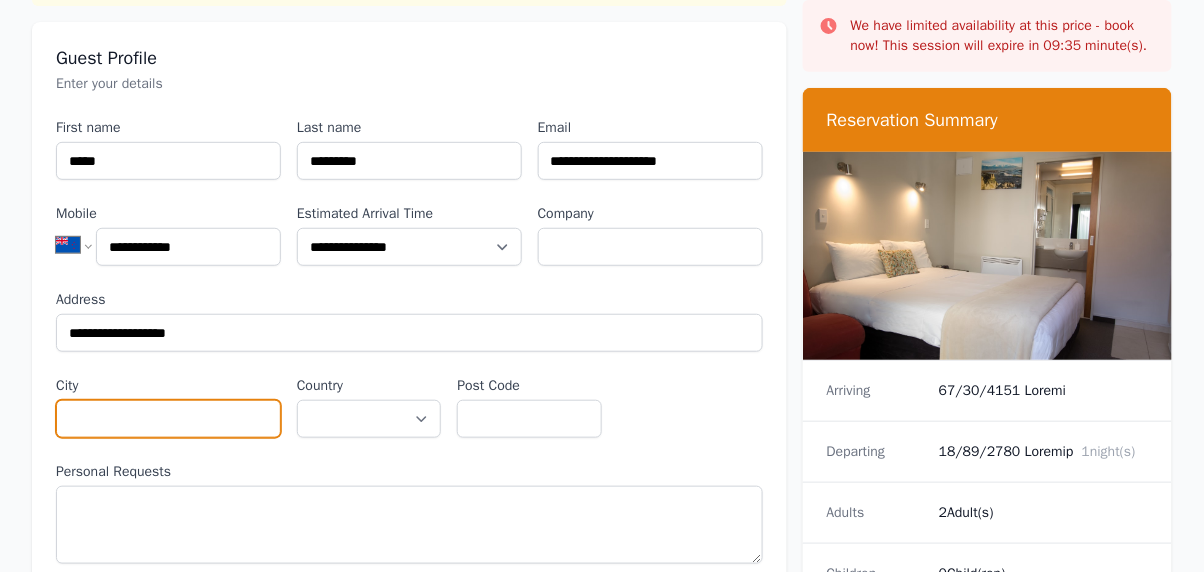click on "City" at bounding box center [168, 419] 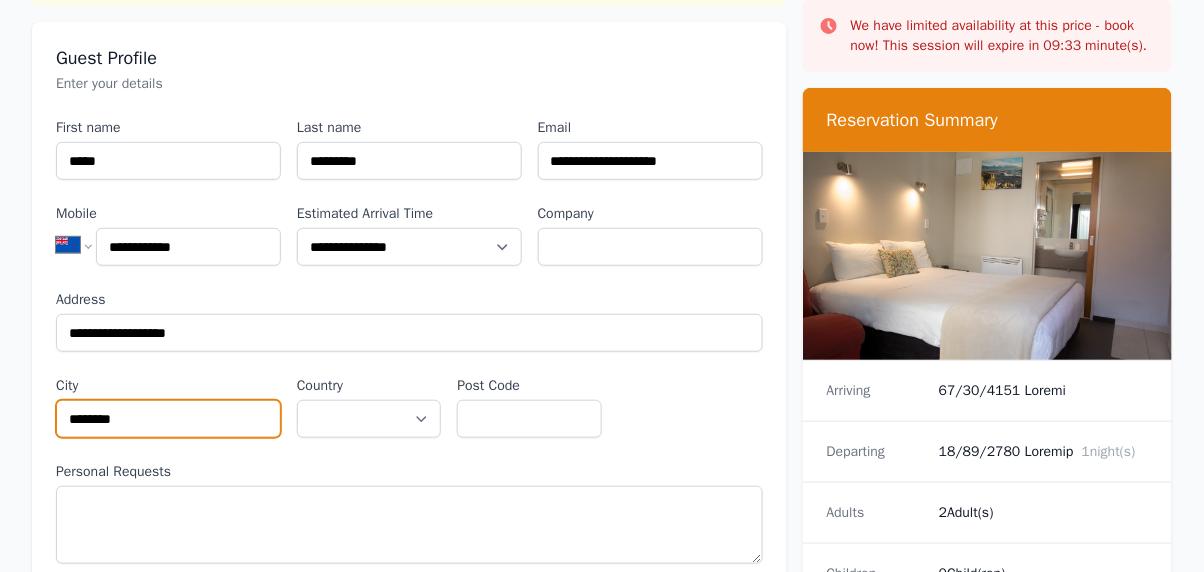 type on "********" 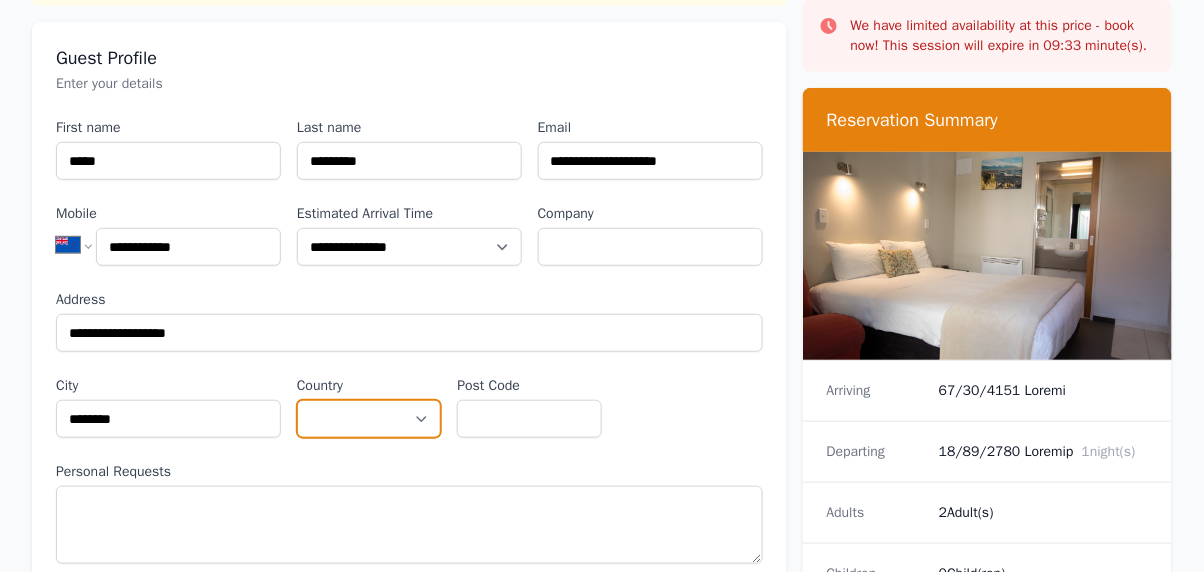 click on "**********" at bounding box center (369, 419) 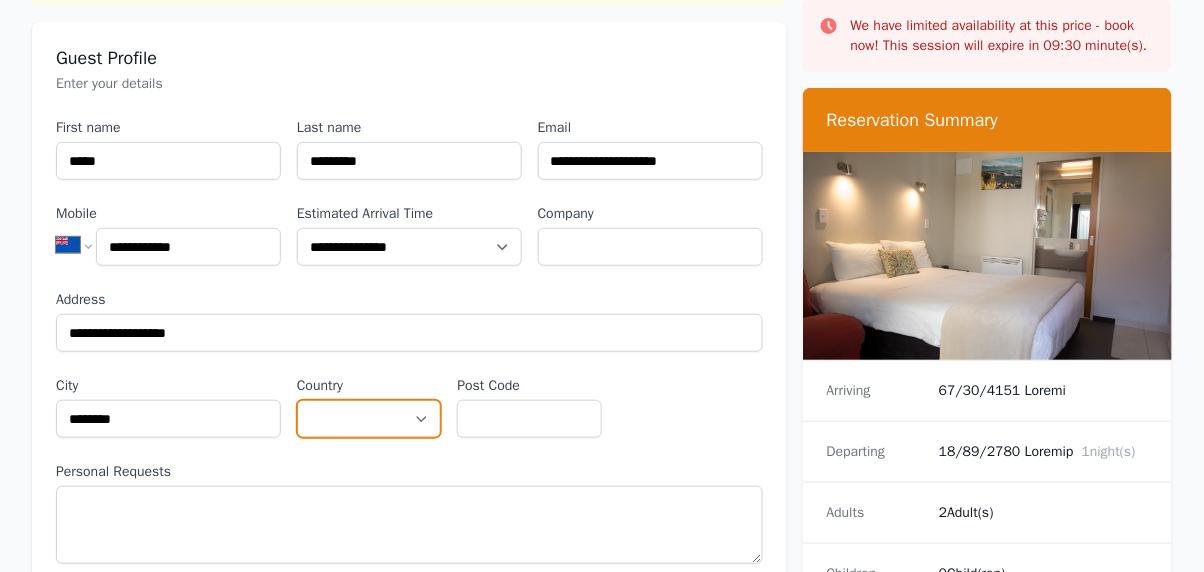 select on "**********" 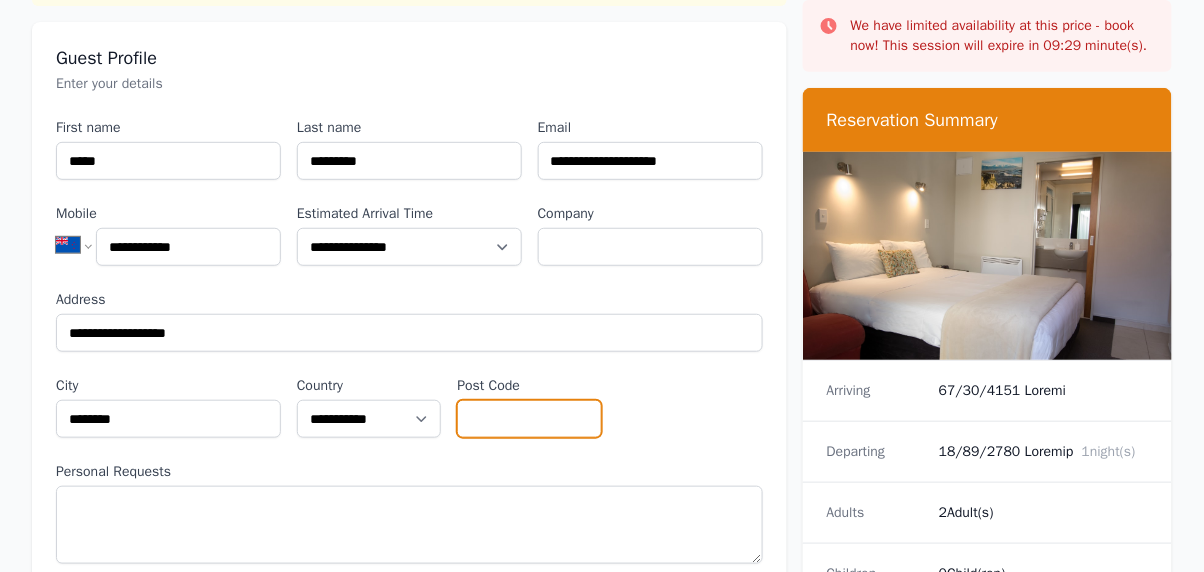 click on "Post Code" at bounding box center (529, 419) 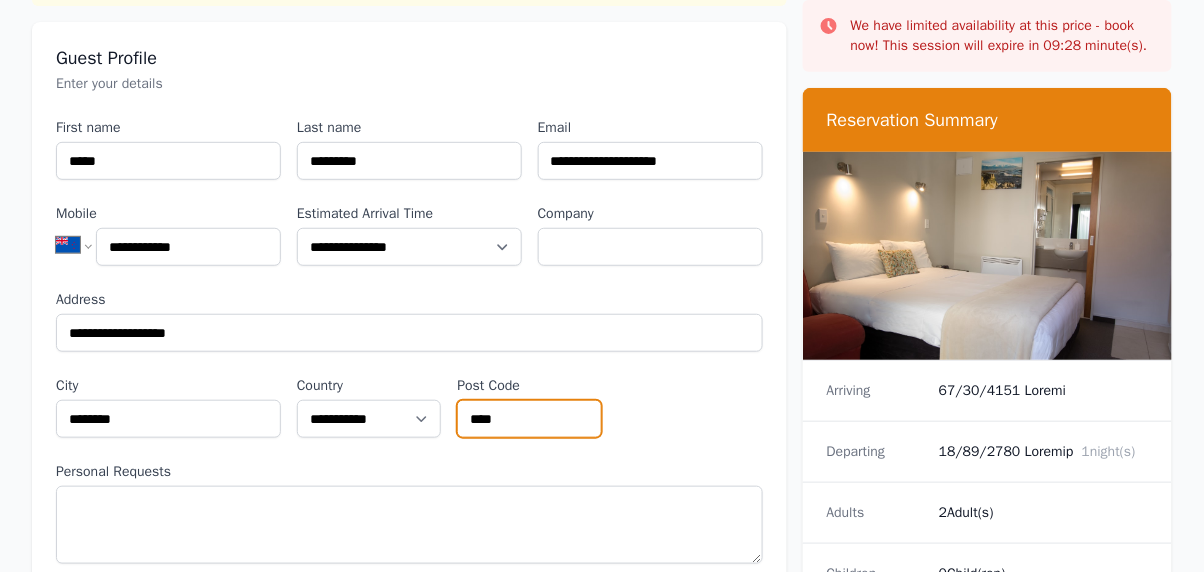 type on "****" 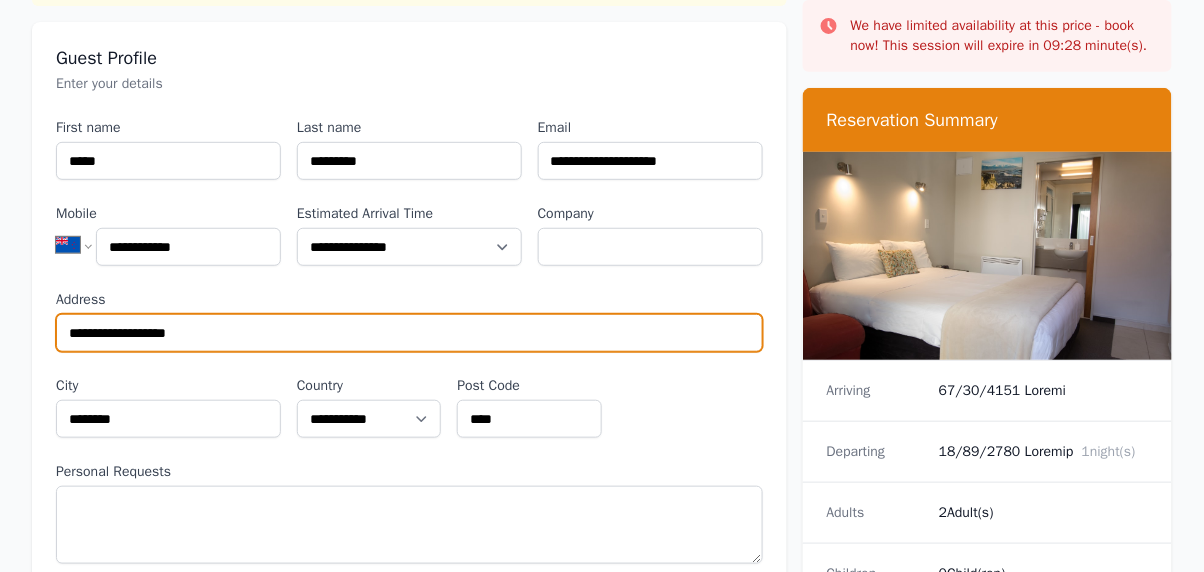 click on "**********" at bounding box center (409, 333) 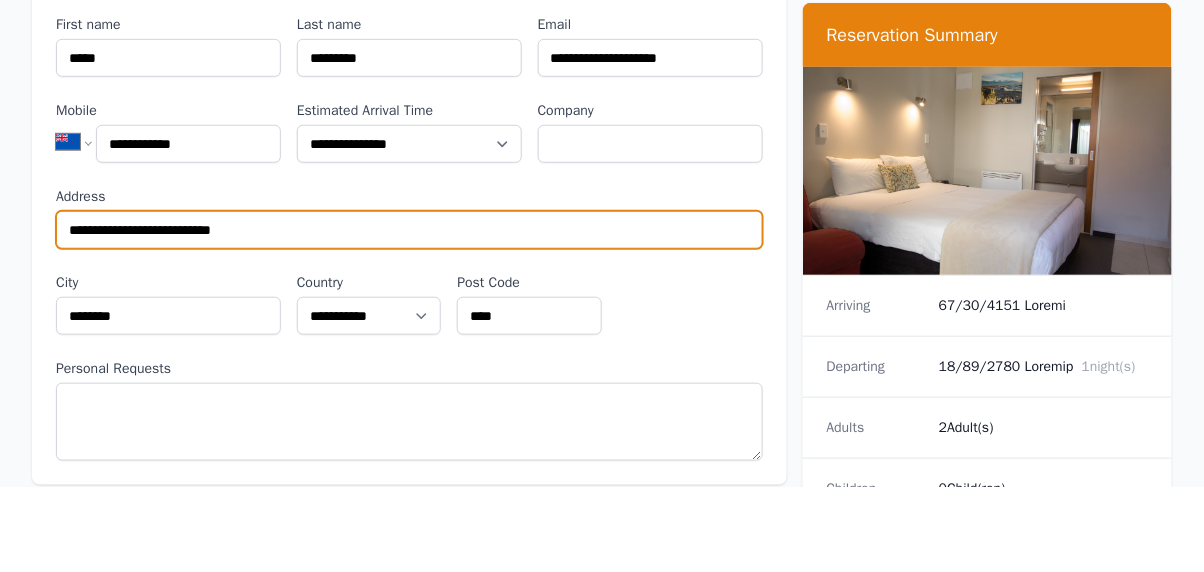 type on "**********" 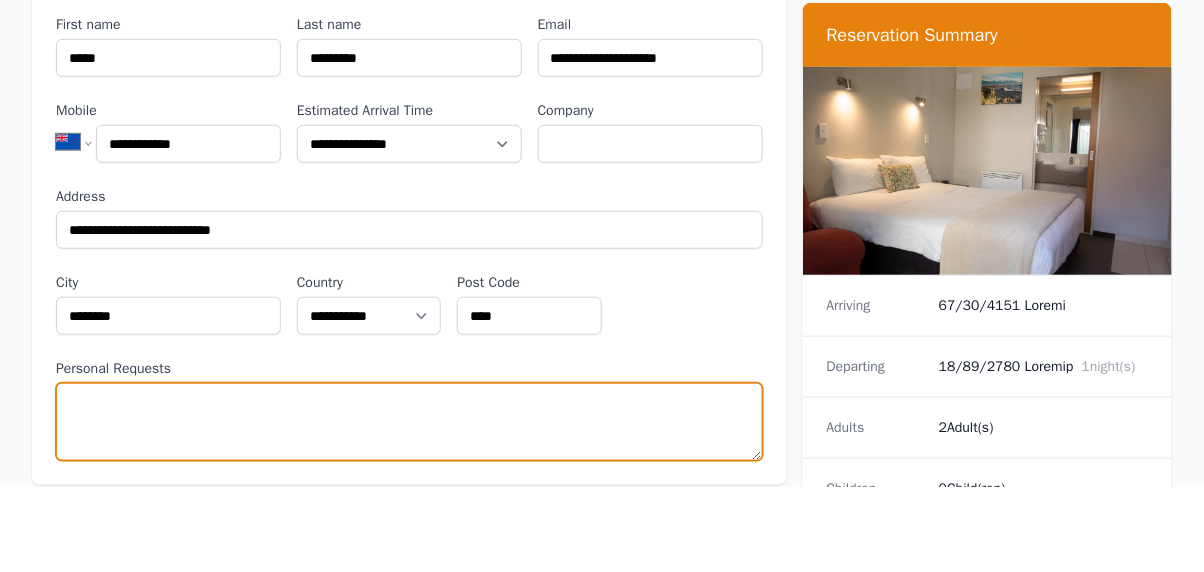 click on "Personal Requests" at bounding box center (409, 507) 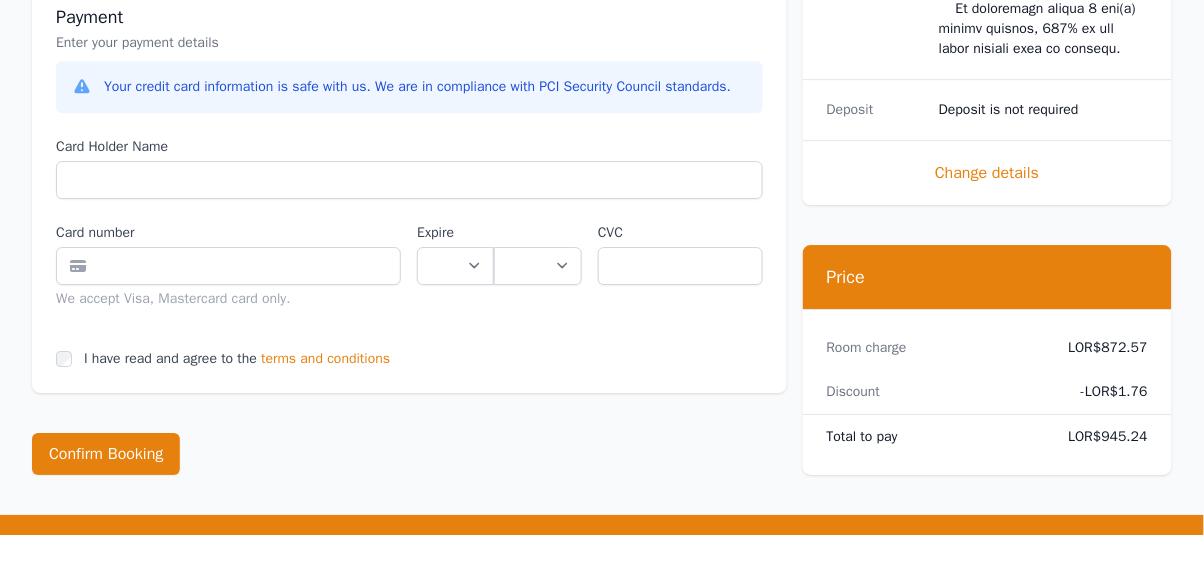 scroll, scrollTop: 1334, scrollLeft: 0, axis: vertical 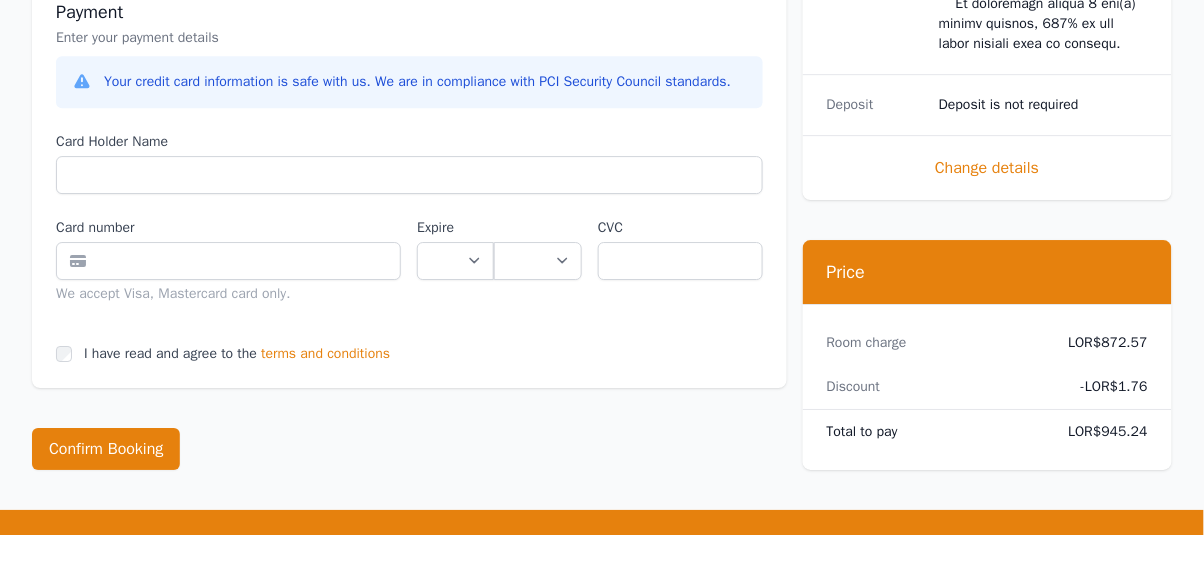 type on "**********" 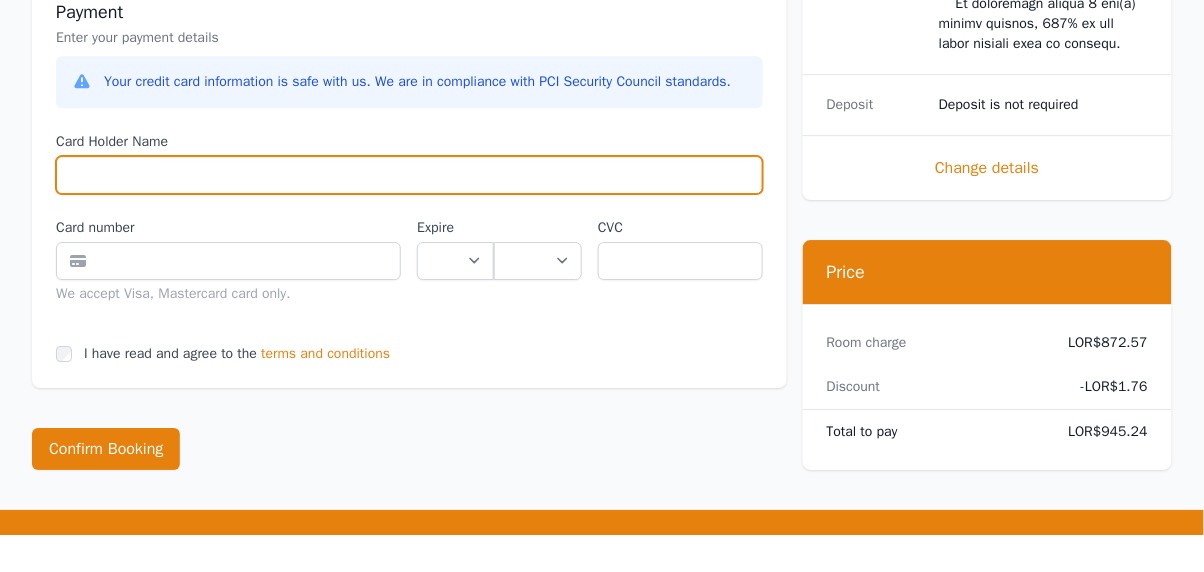 click on "**********" at bounding box center (409, -361) 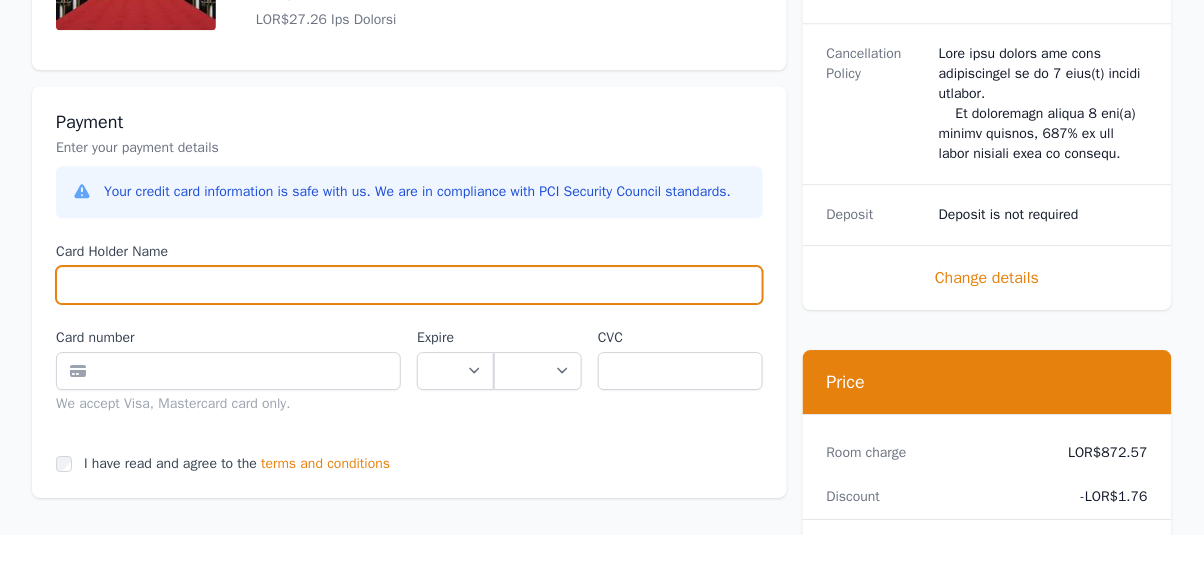 scroll, scrollTop: 1240, scrollLeft: 0, axis: vertical 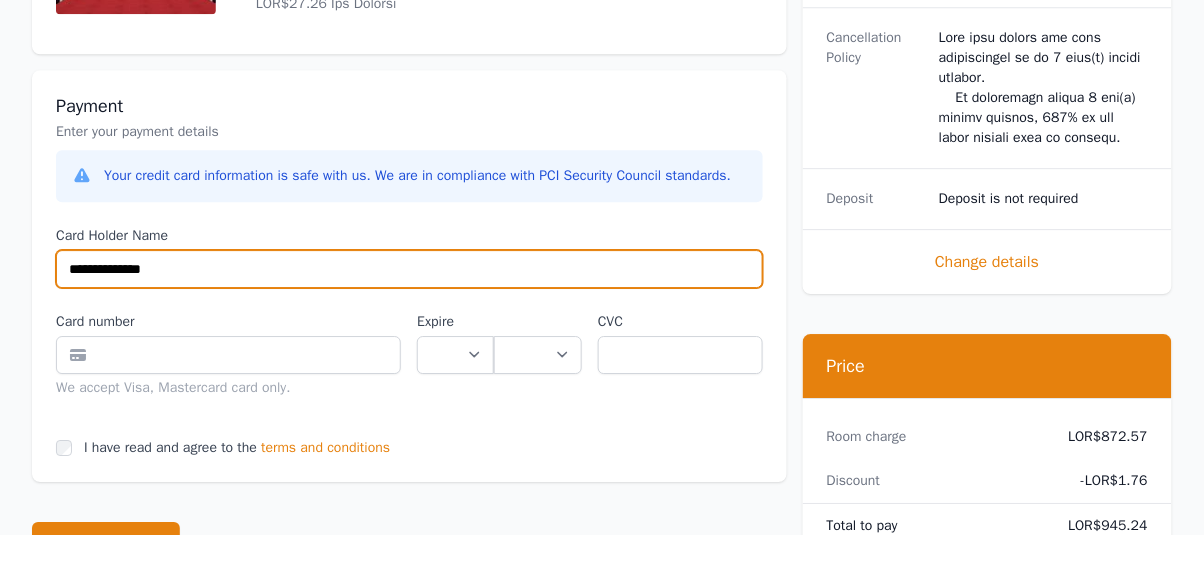 type on "**********" 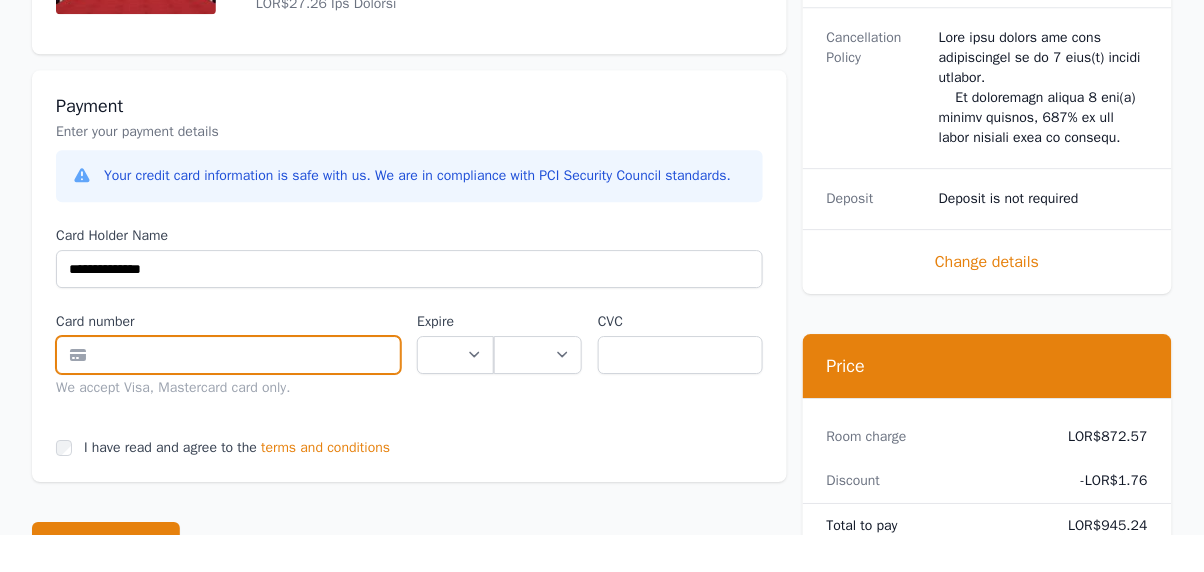 click at bounding box center (228, 393) 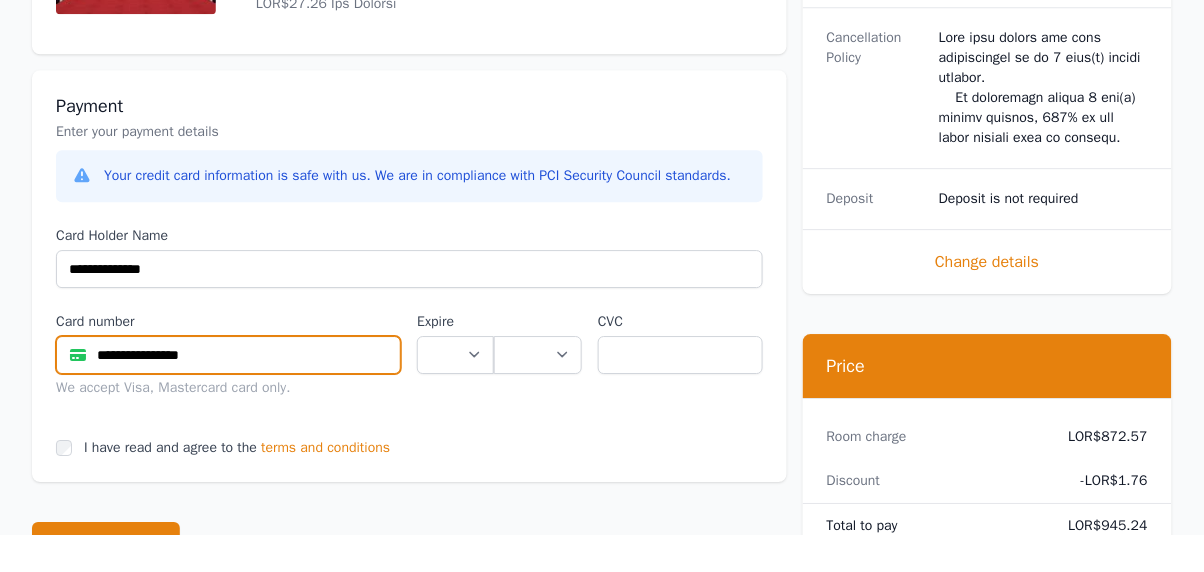 type on "**********" 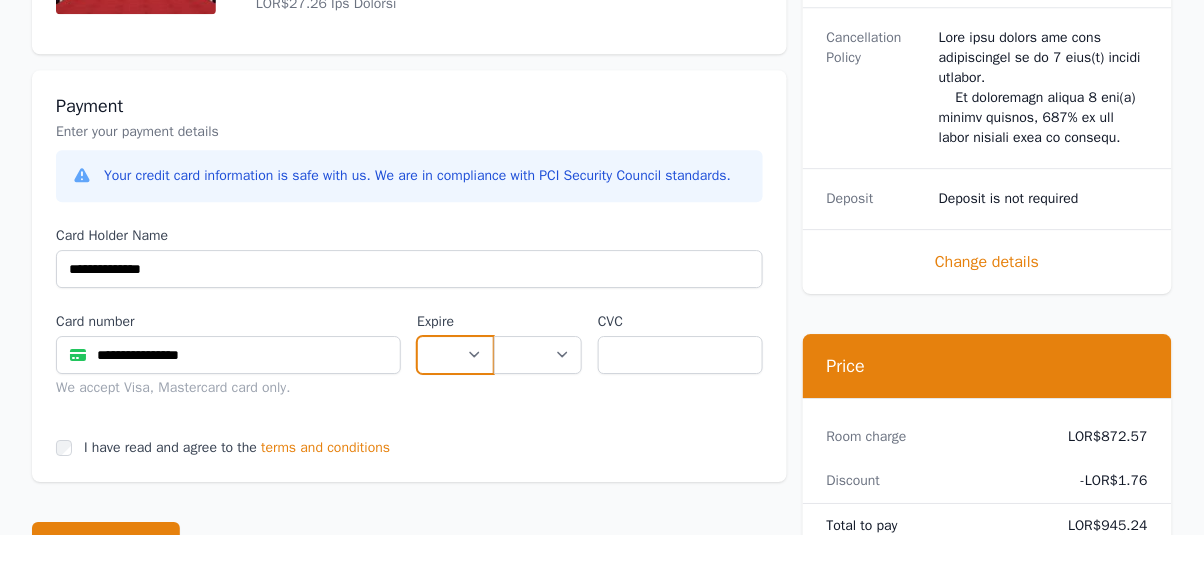 click on "** ** ** ** ** ** ** ** ** ** ** **" at bounding box center [455, 393] 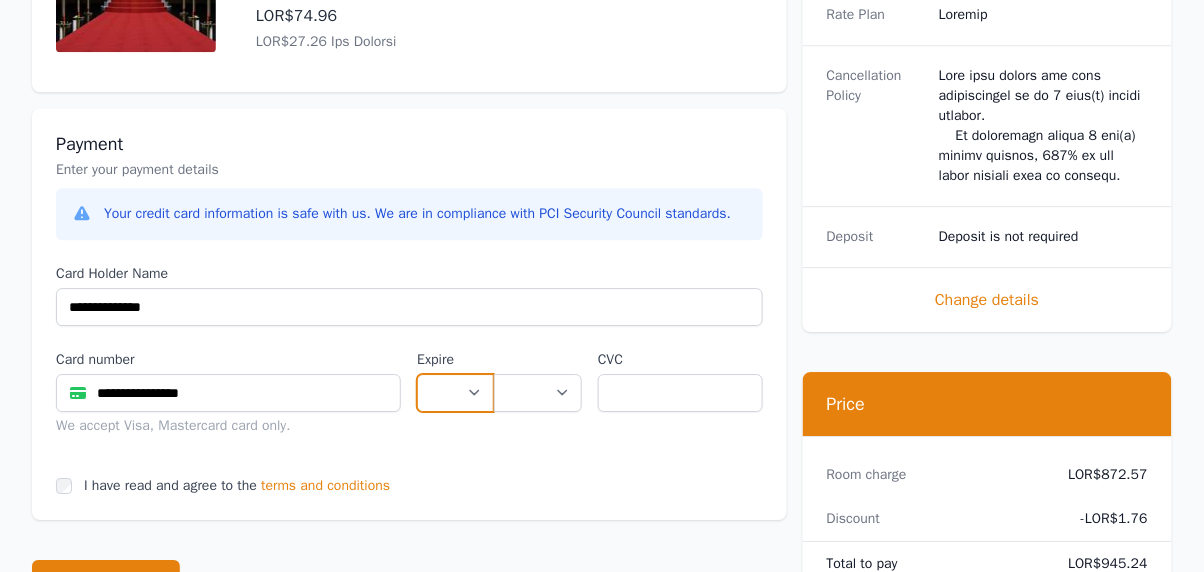 select on "**" 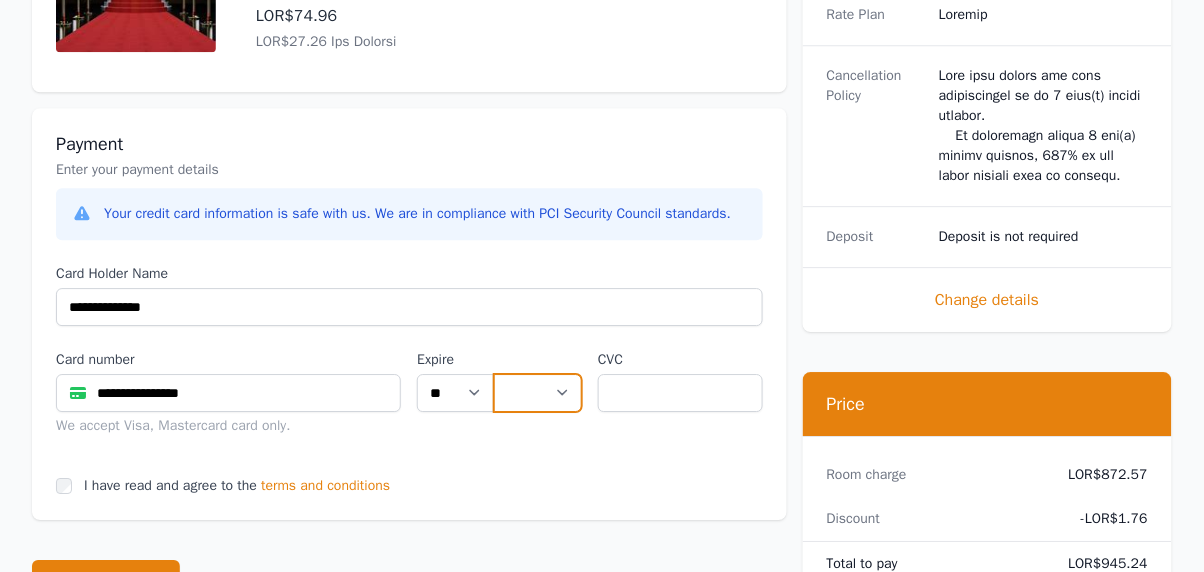 click on "**** **** **** **** **** **** **** **** ****" at bounding box center (538, 393) 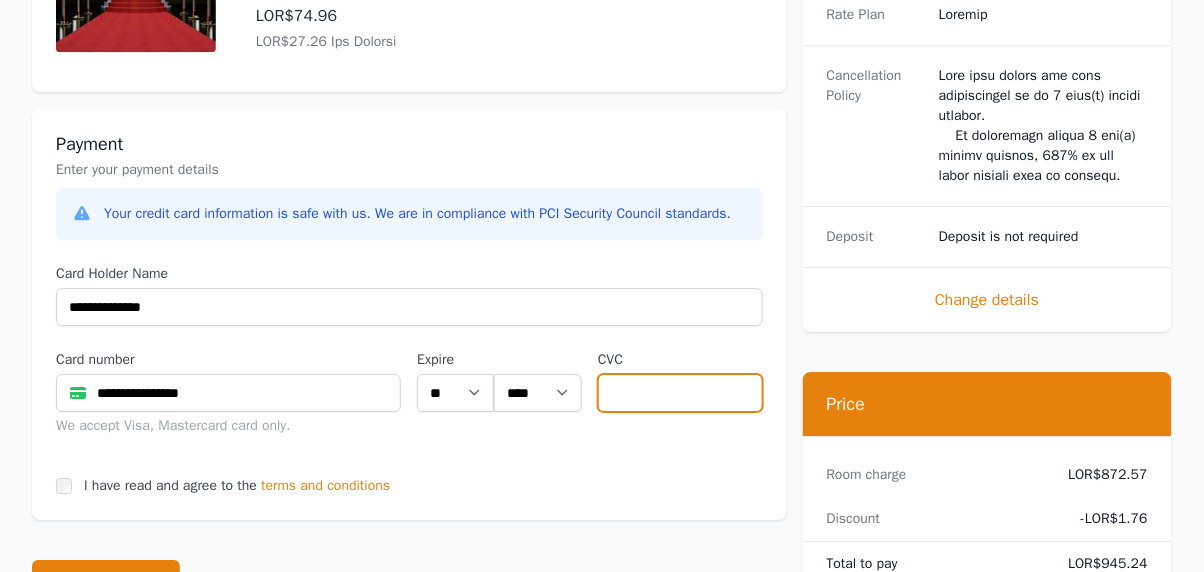 click at bounding box center [680, 393] 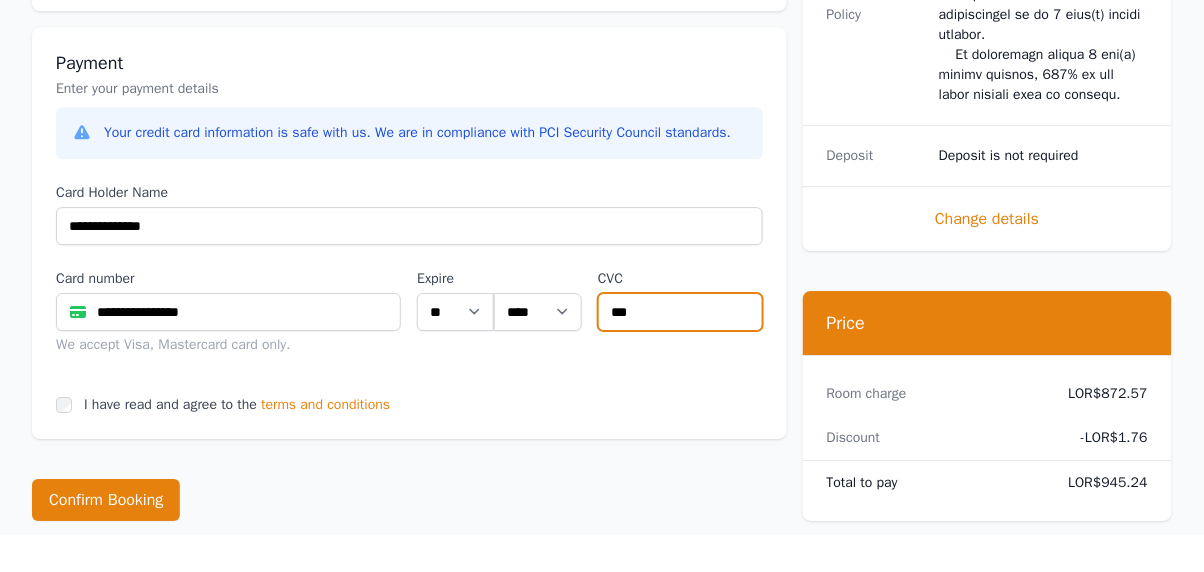 type on "***" 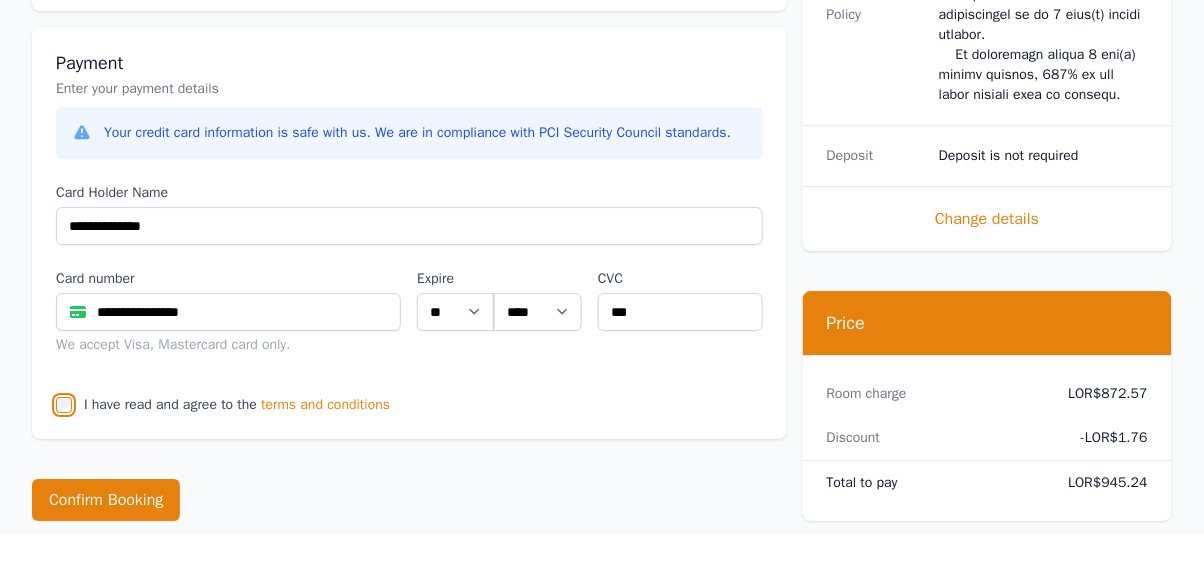 scroll, scrollTop: 1283, scrollLeft: 0, axis: vertical 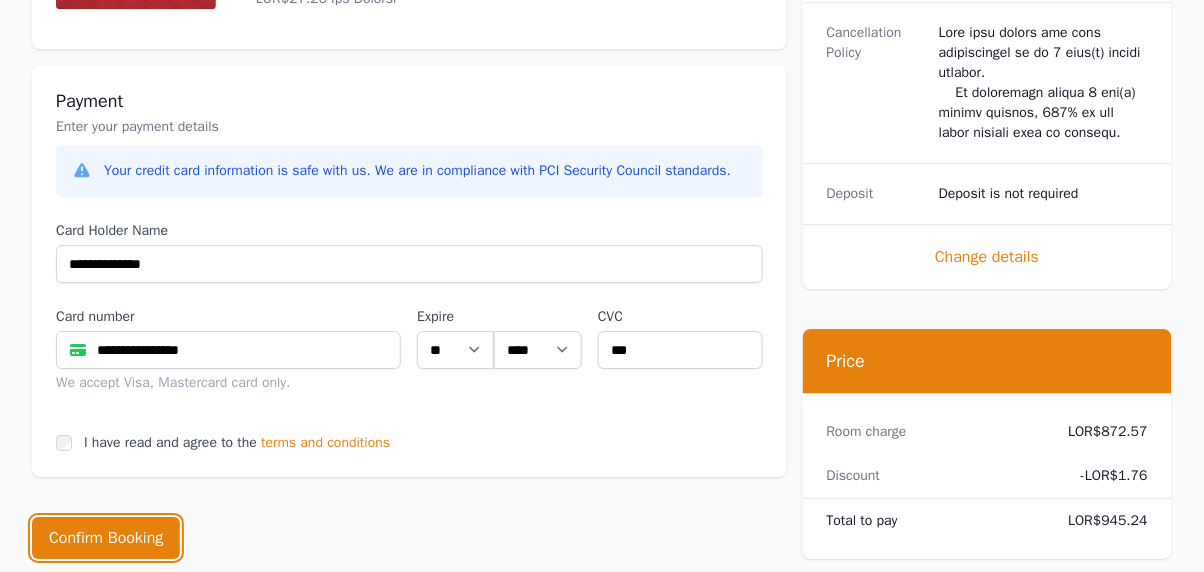 click on "Confirm Booking" at bounding box center [106, 538] 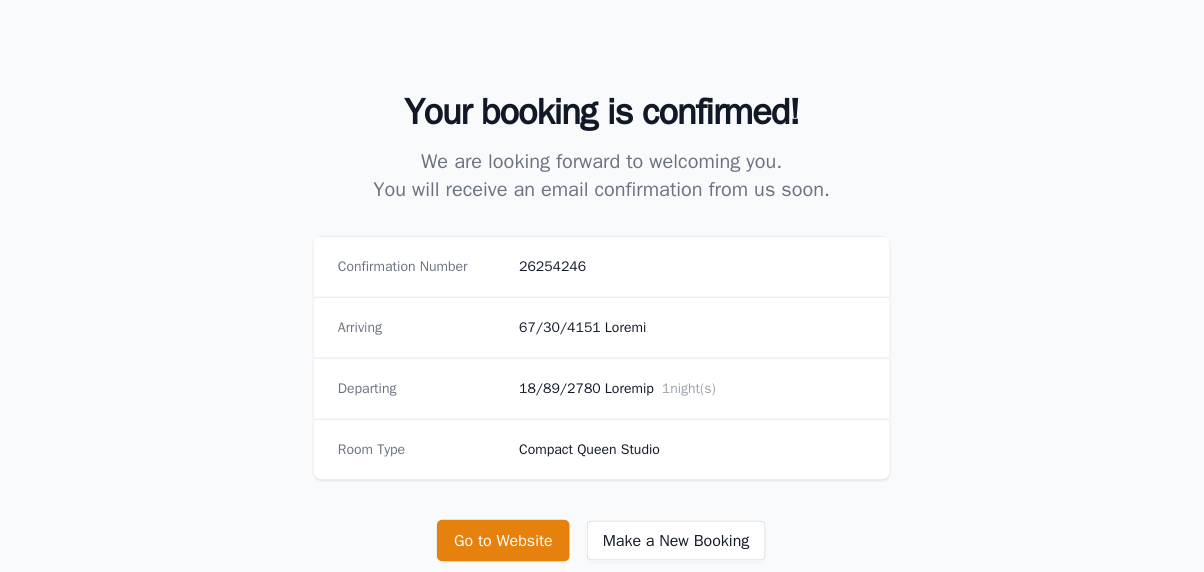 scroll, scrollTop: 171, scrollLeft: 0, axis: vertical 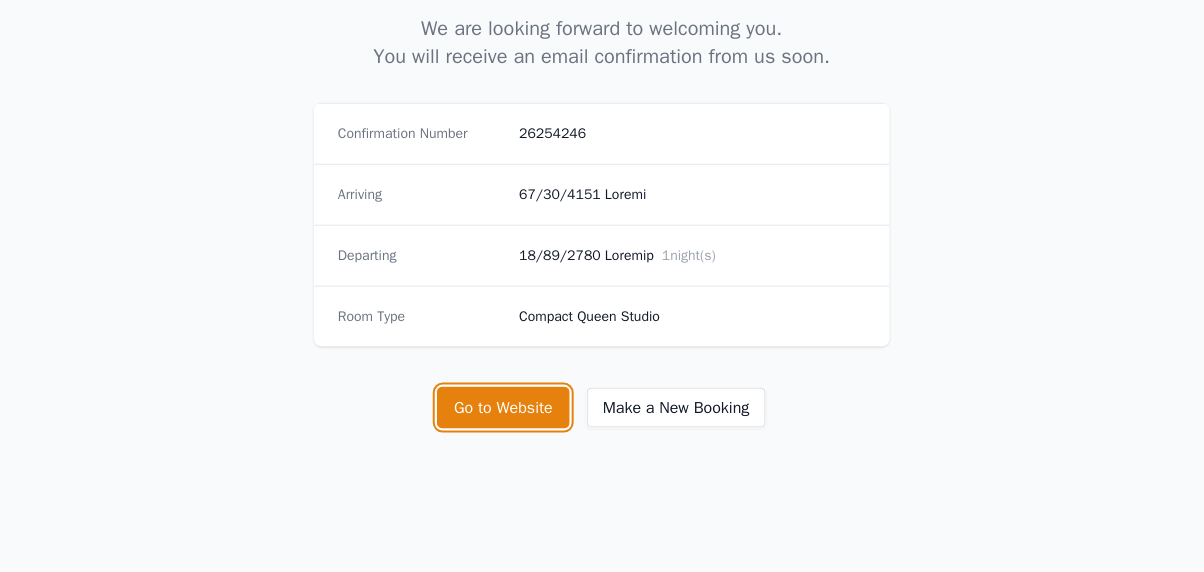 click on "Go to Website" at bounding box center (503, 408) 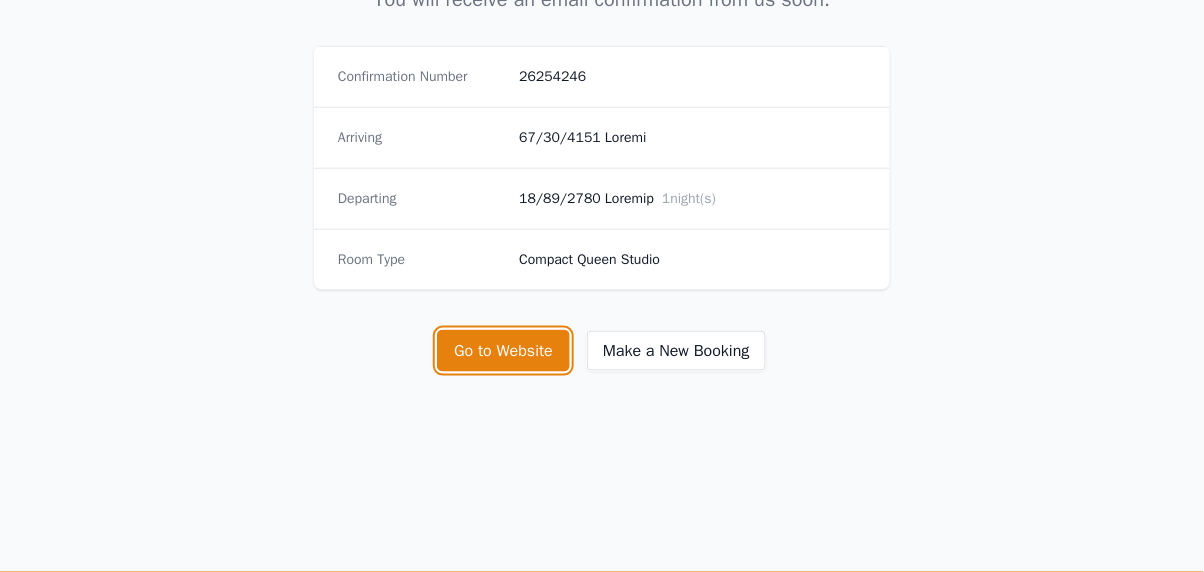scroll, scrollTop: 369, scrollLeft: 0, axis: vertical 